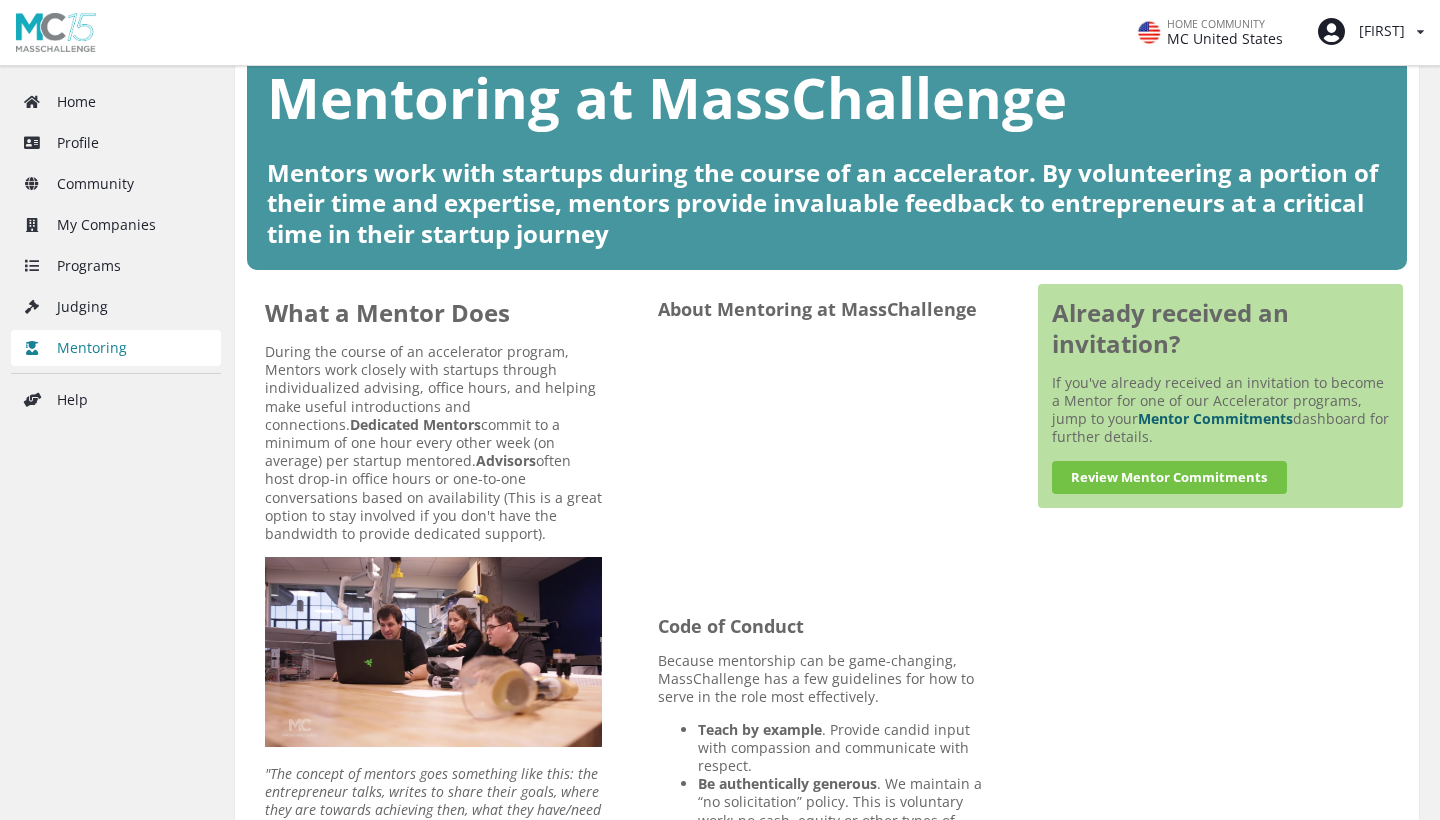 scroll, scrollTop: 187, scrollLeft: 0, axis: vertical 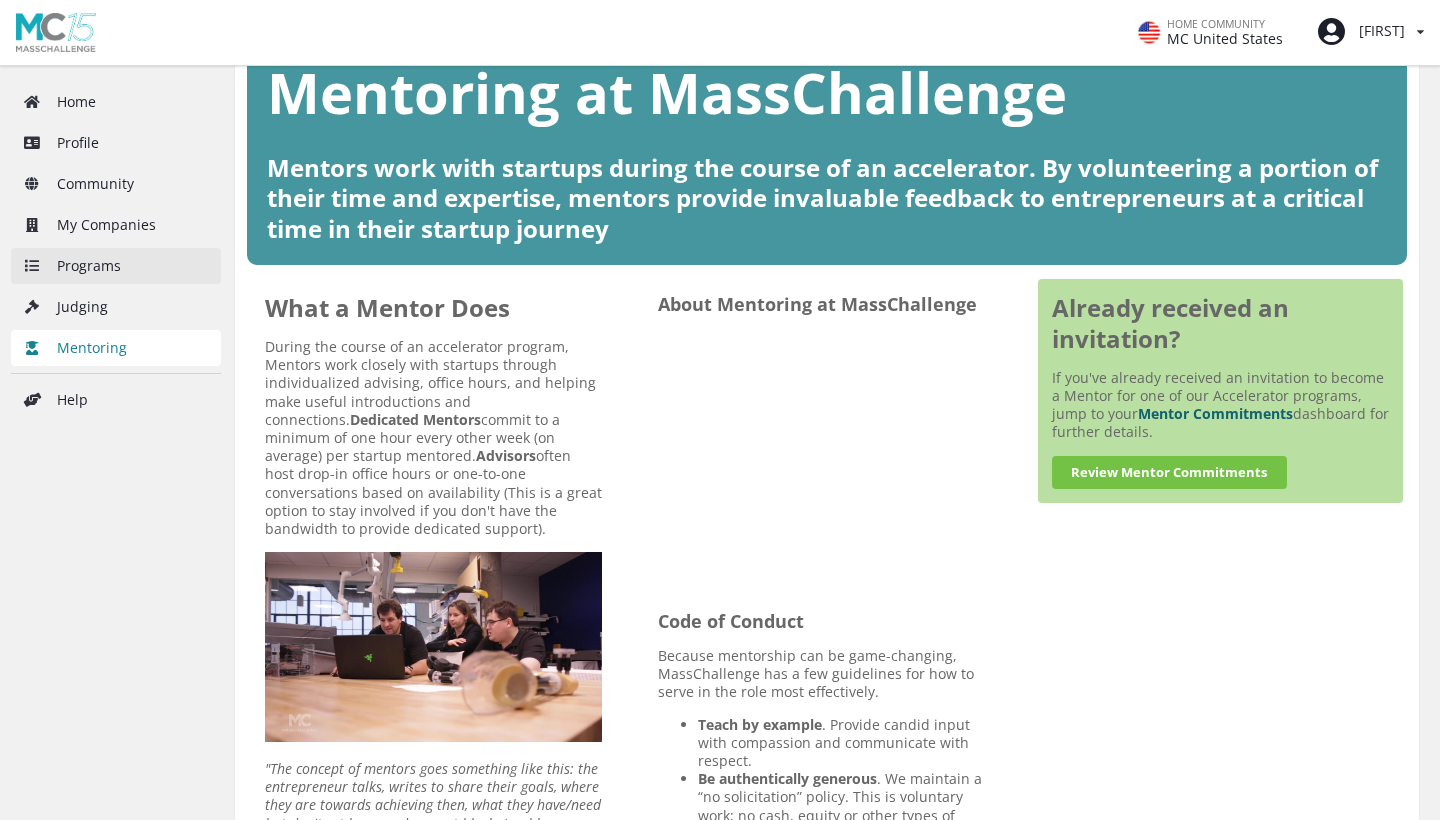 click on "Programs" at bounding box center [116, 266] 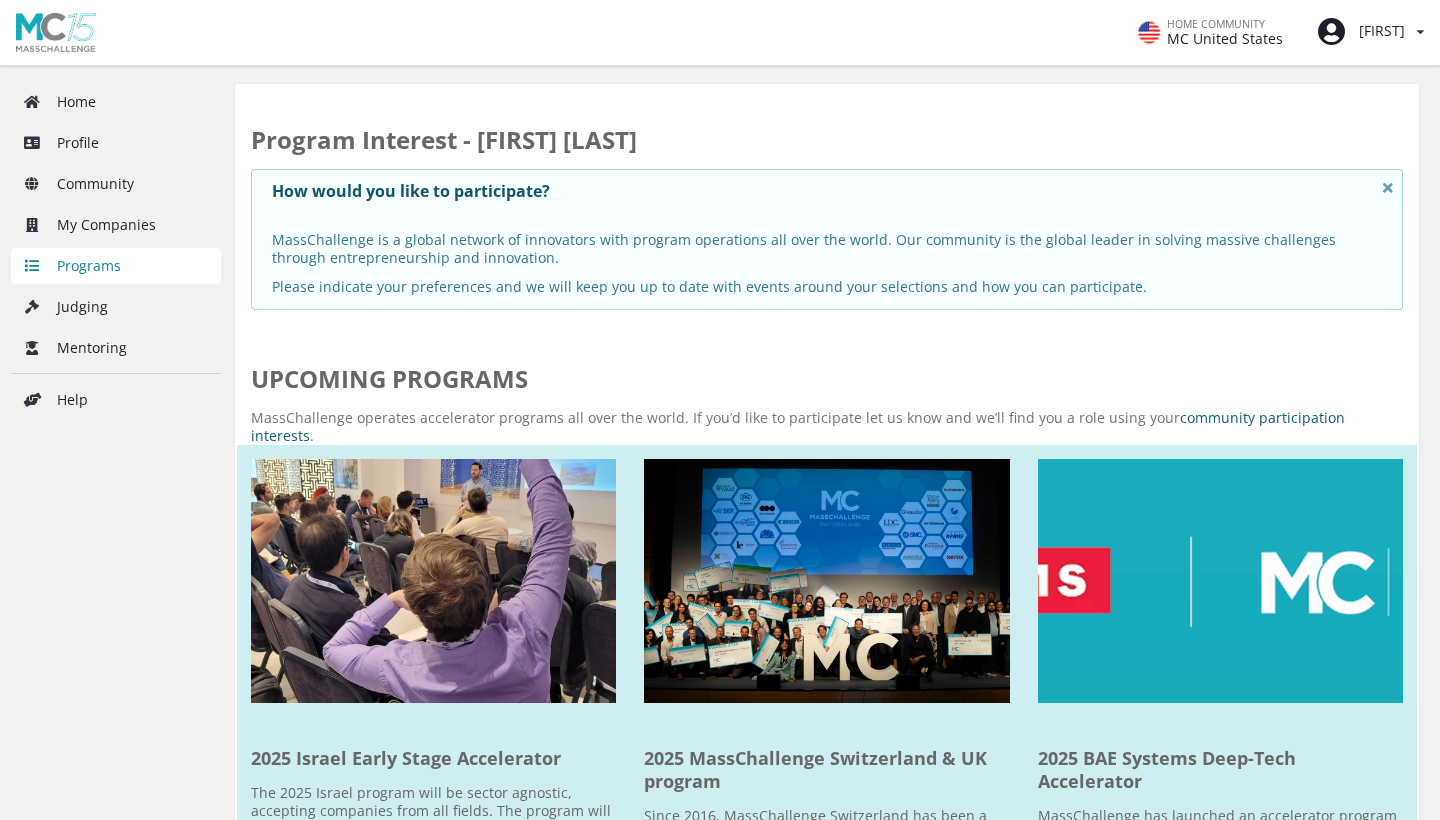 scroll, scrollTop: 0, scrollLeft: 0, axis: both 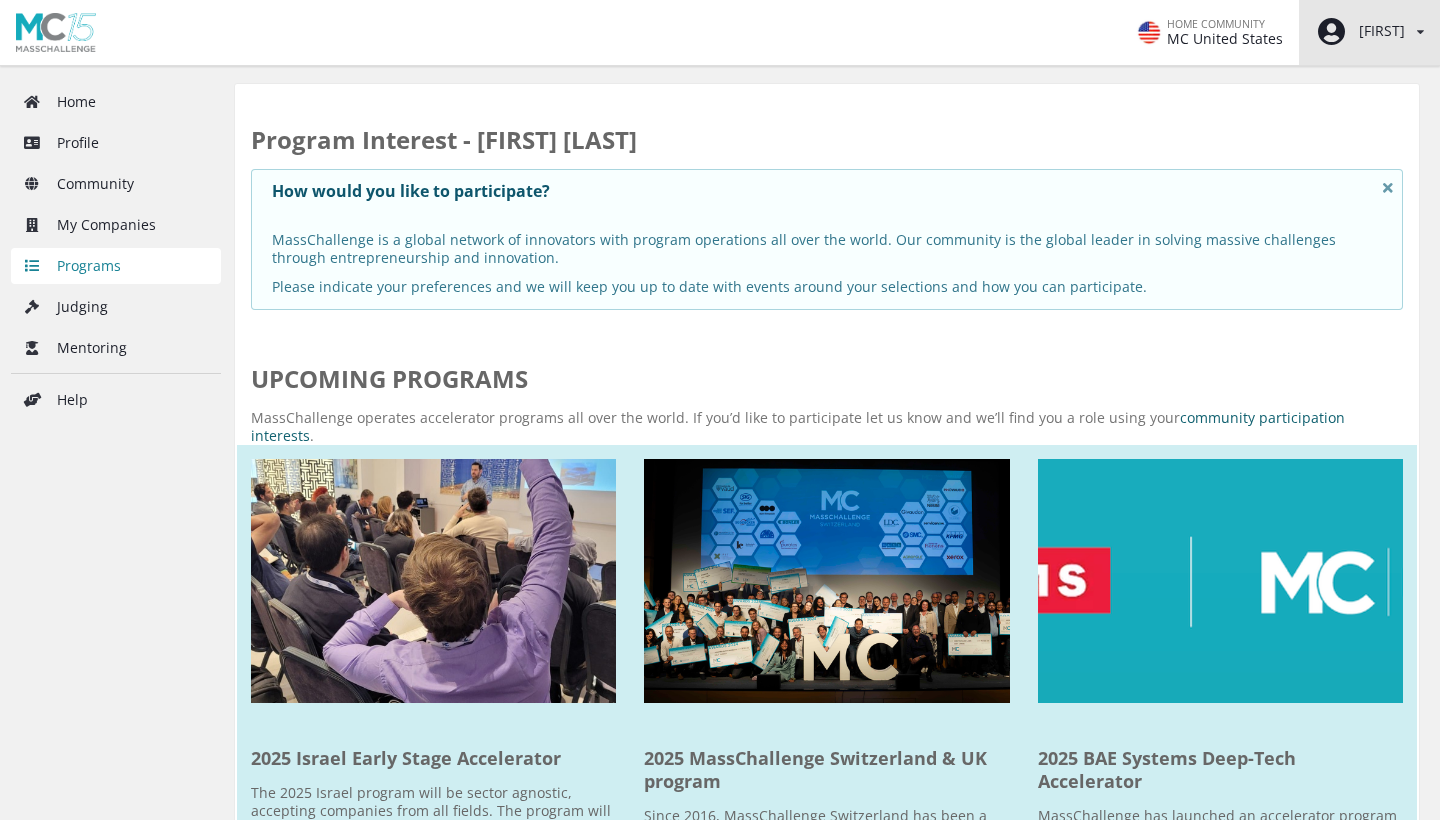 click on "[FIRST]" at bounding box center [1360, 32] 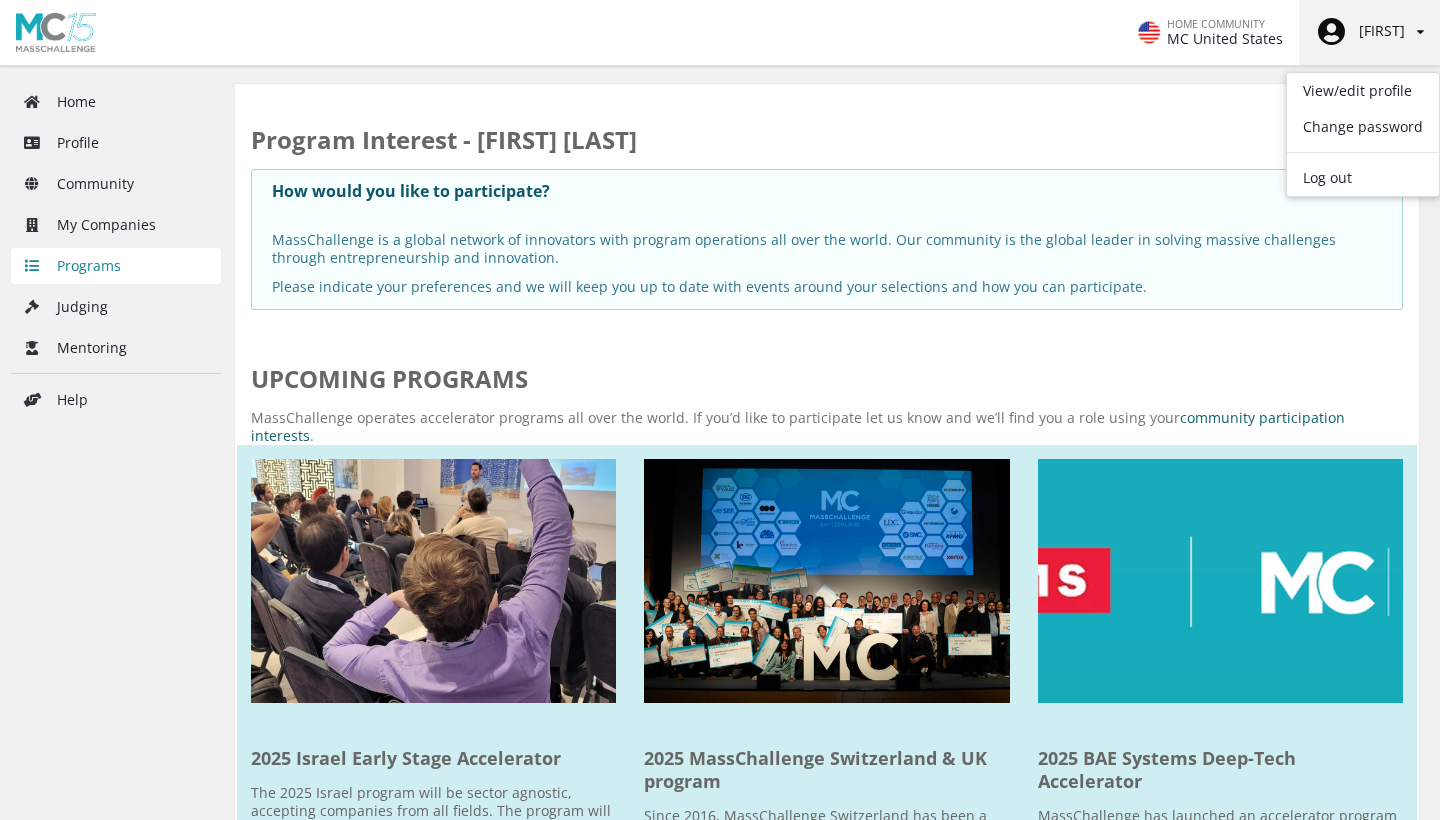 click on "[FIRST]" at bounding box center [1360, 32] 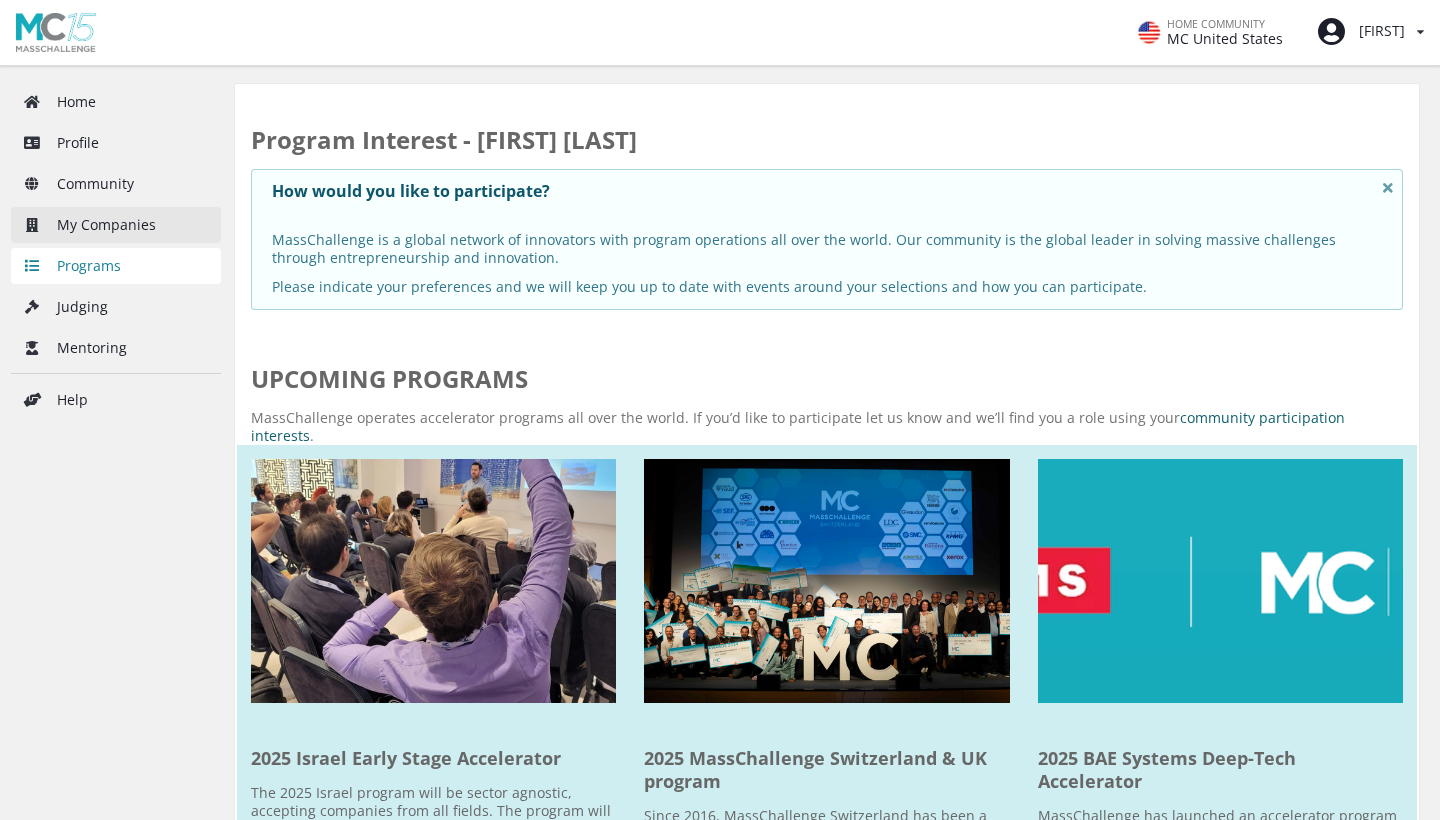 click on "My Companies" at bounding box center (116, 225) 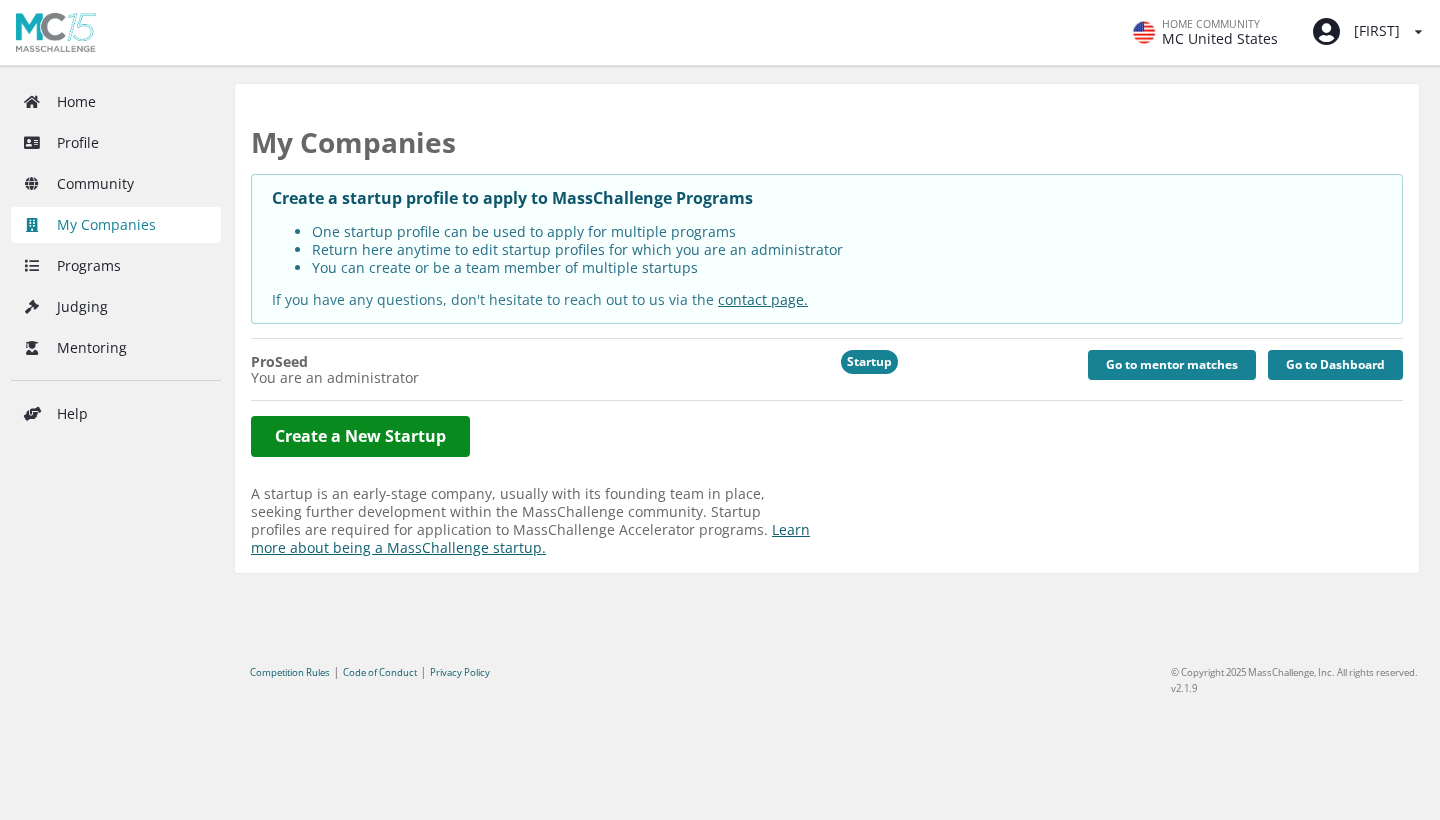scroll, scrollTop: 0, scrollLeft: 0, axis: both 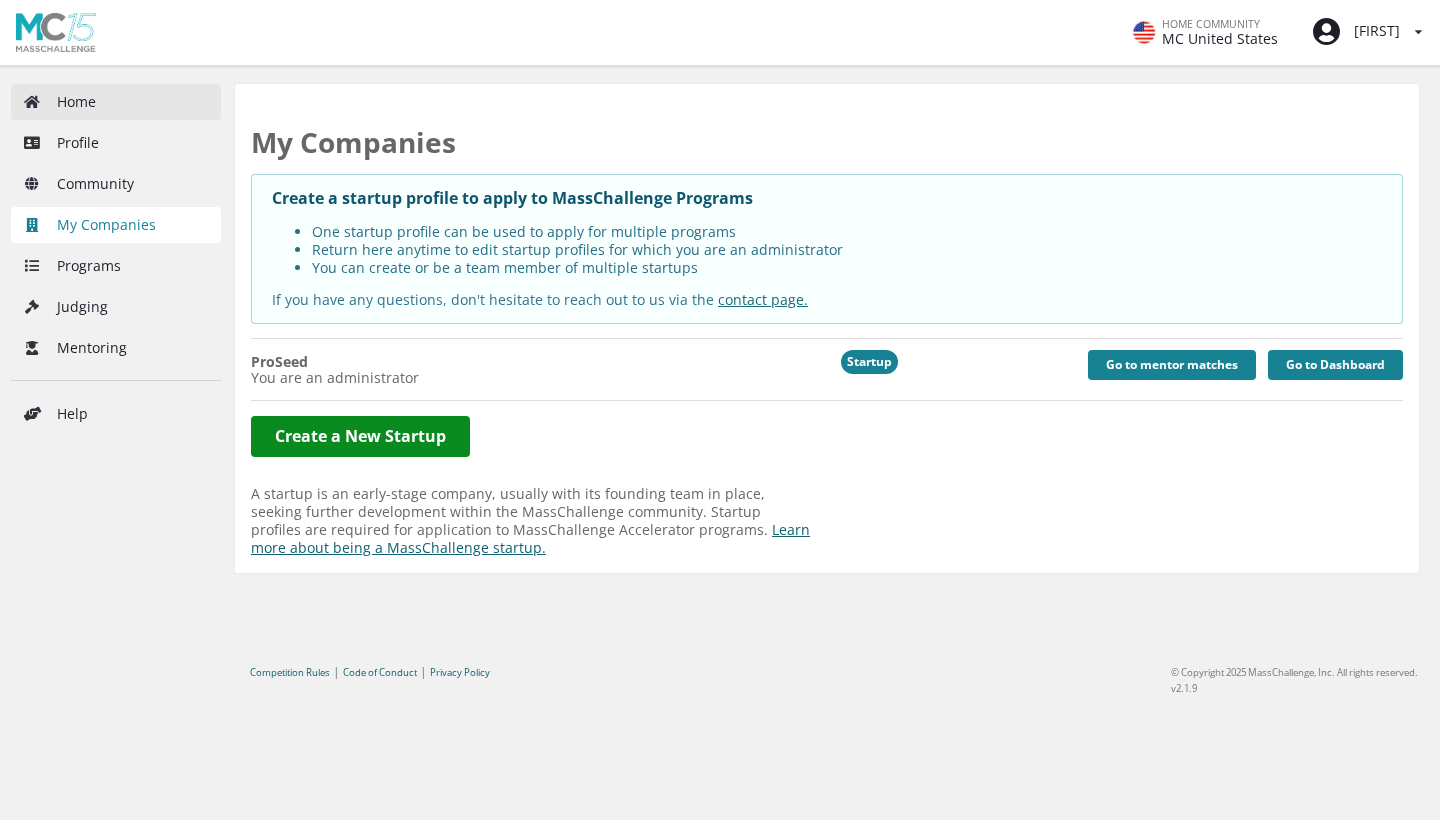 click on "Home" at bounding box center (116, 102) 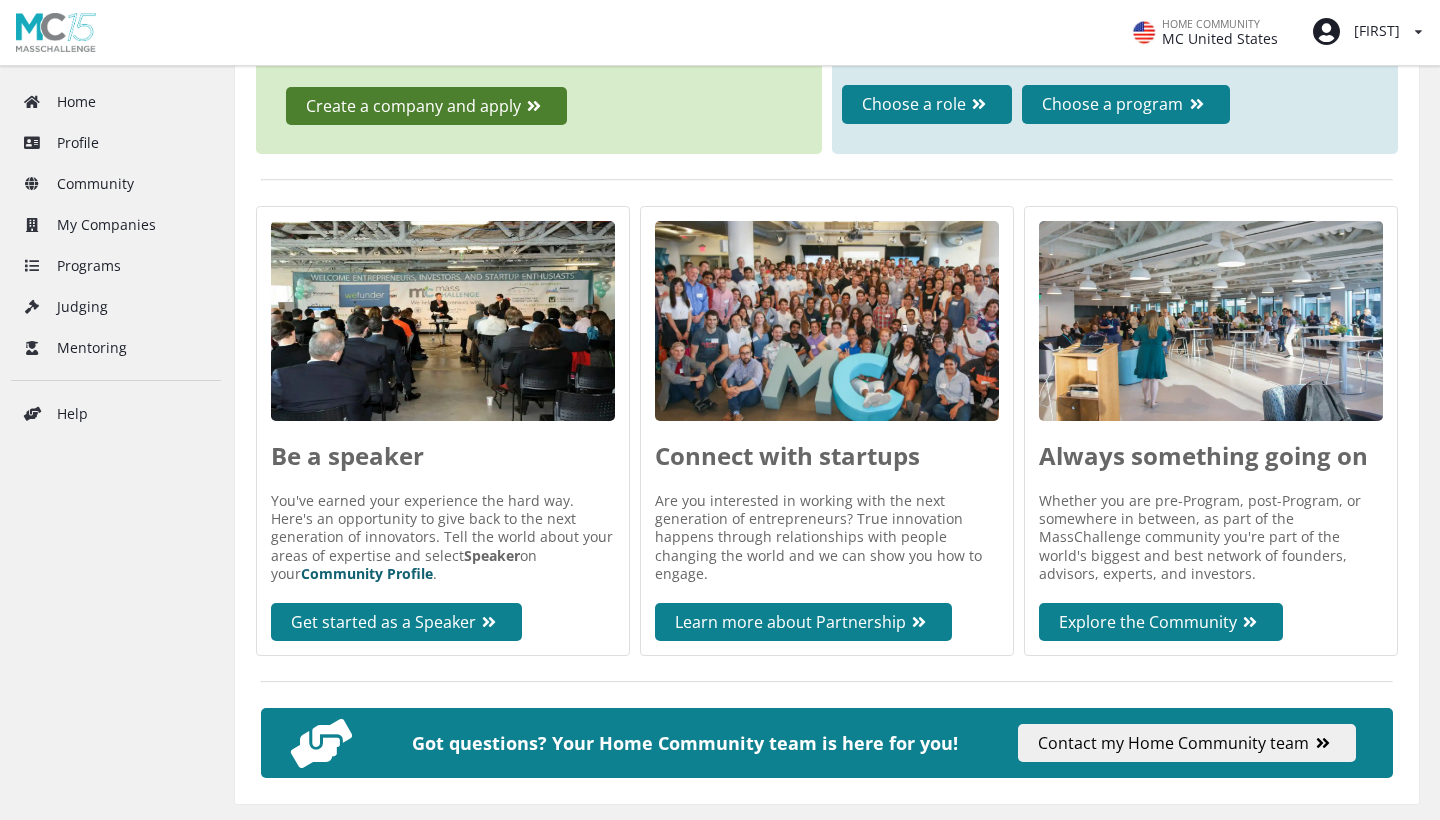 scroll, scrollTop: 761, scrollLeft: 0, axis: vertical 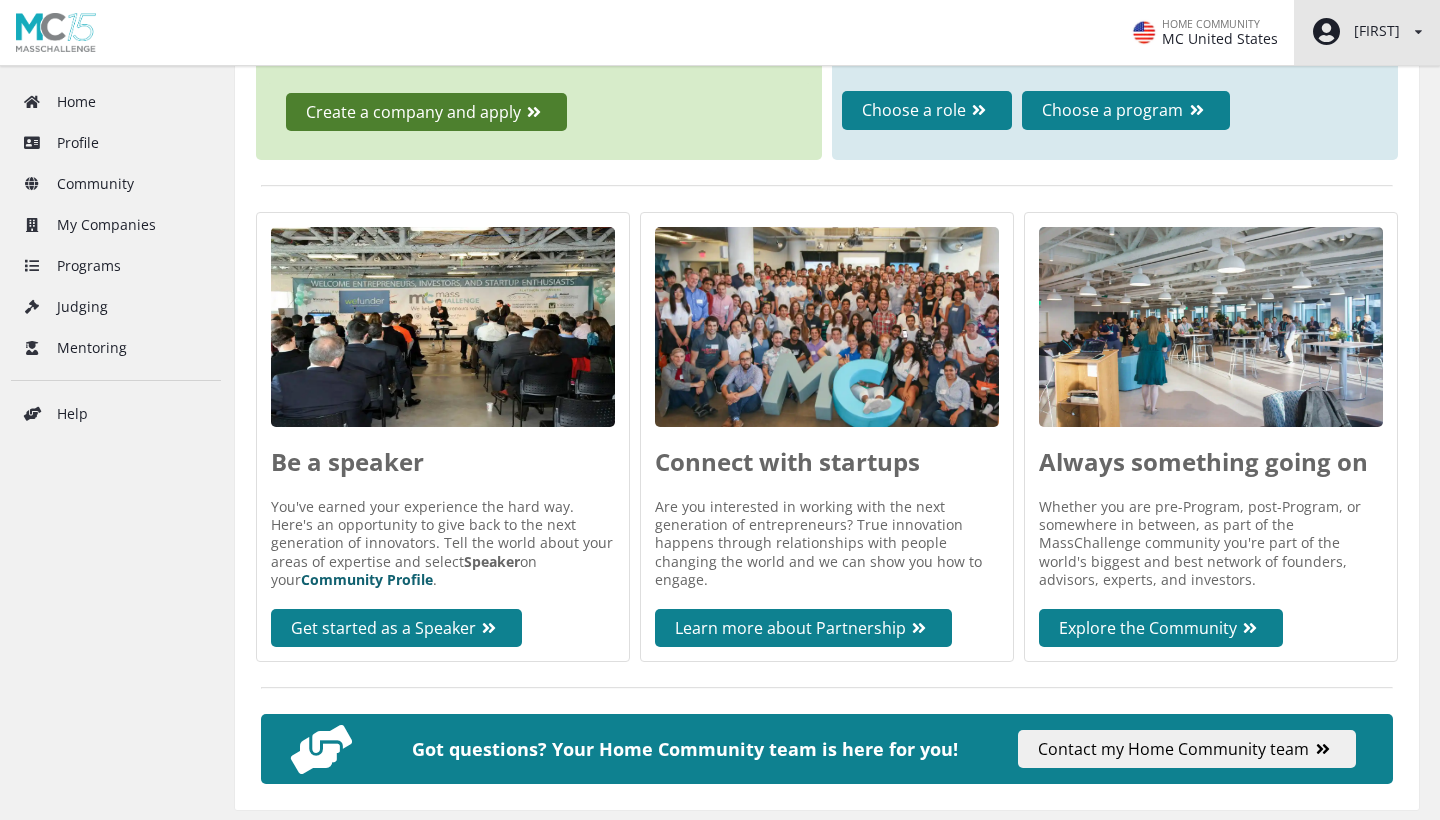 click on "[FIRST]" at bounding box center (1355, 32) 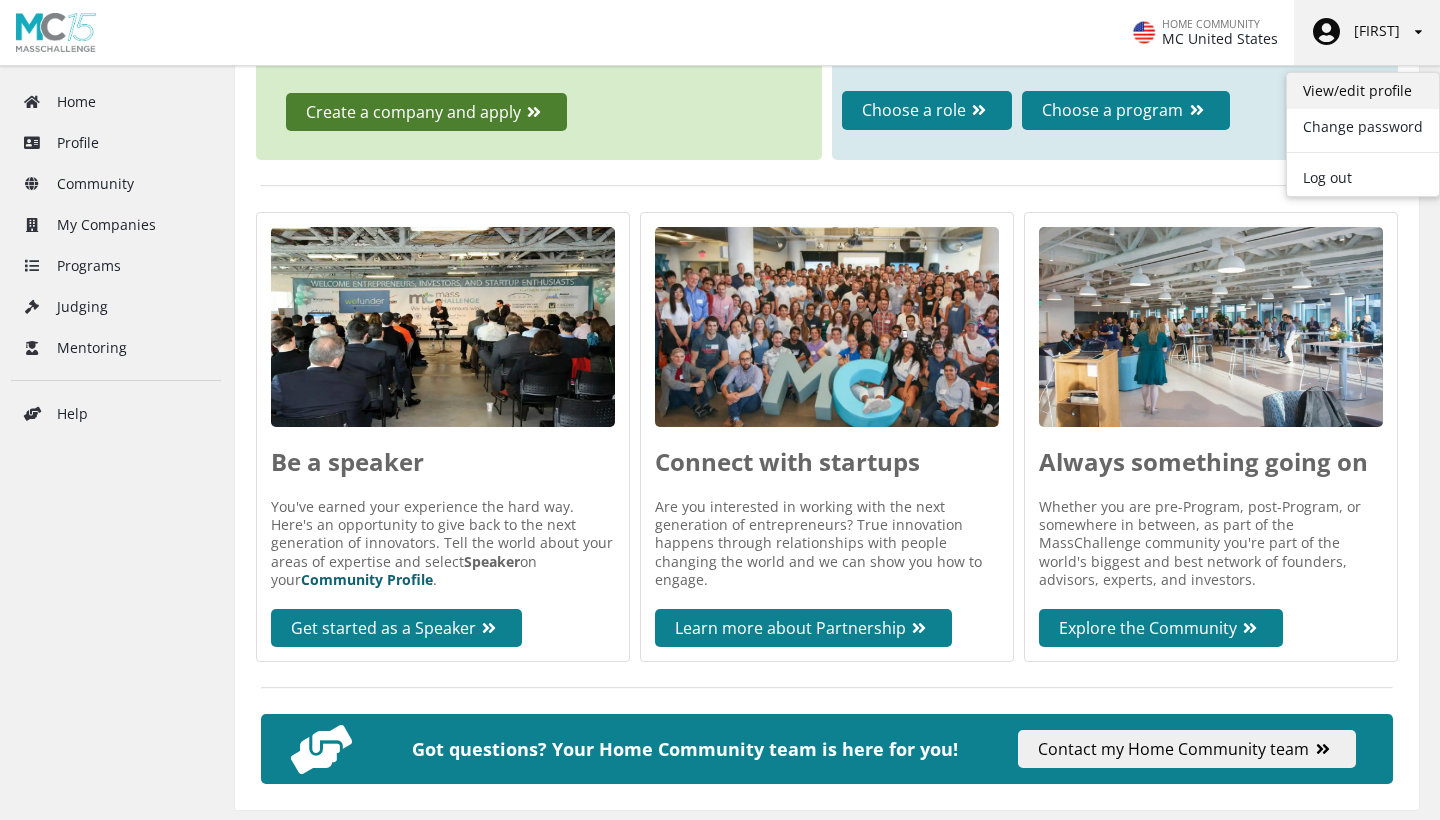 click on "View/edit profile" at bounding box center [1363, 91] 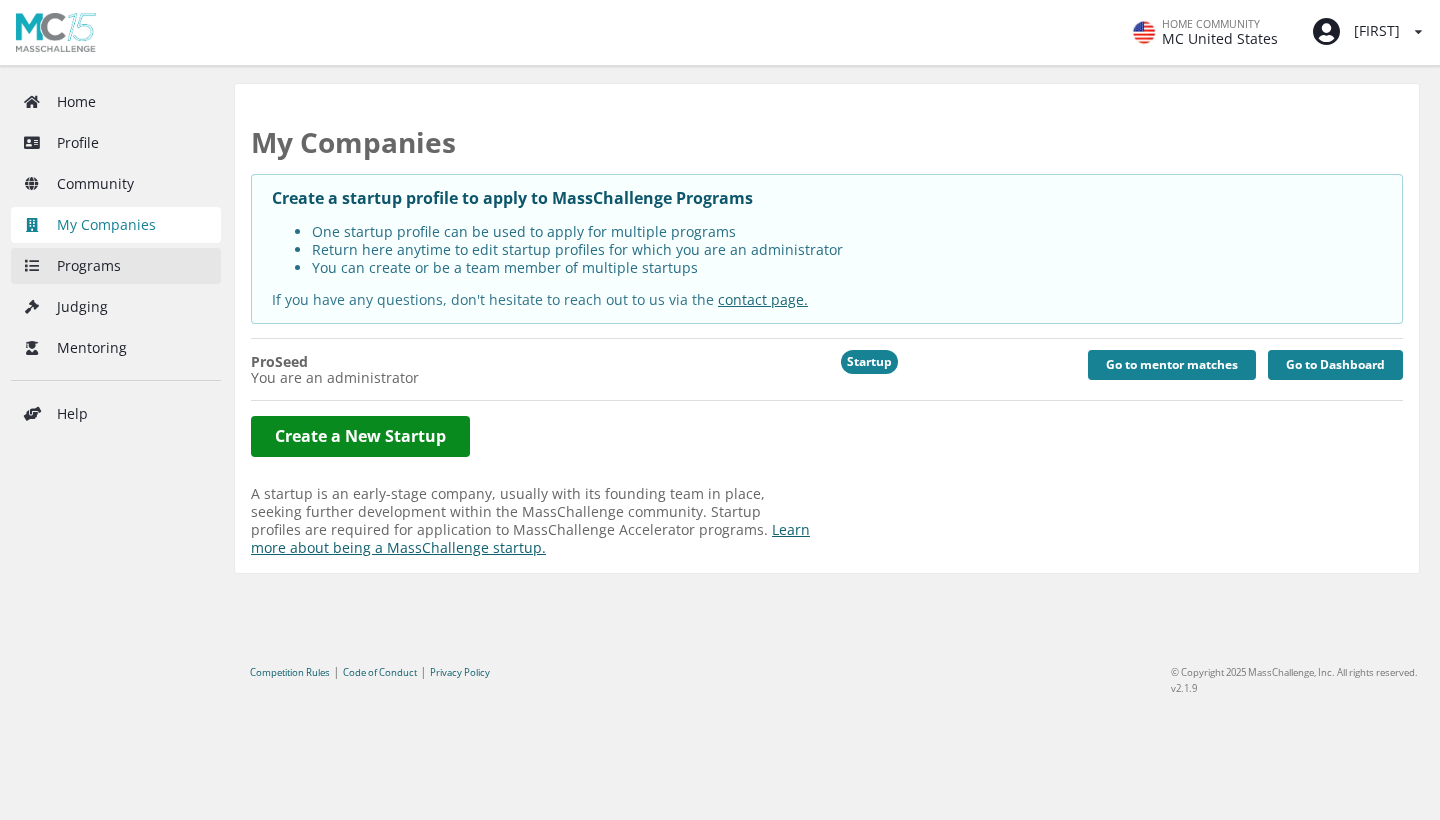scroll, scrollTop: 0, scrollLeft: 0, axis: both 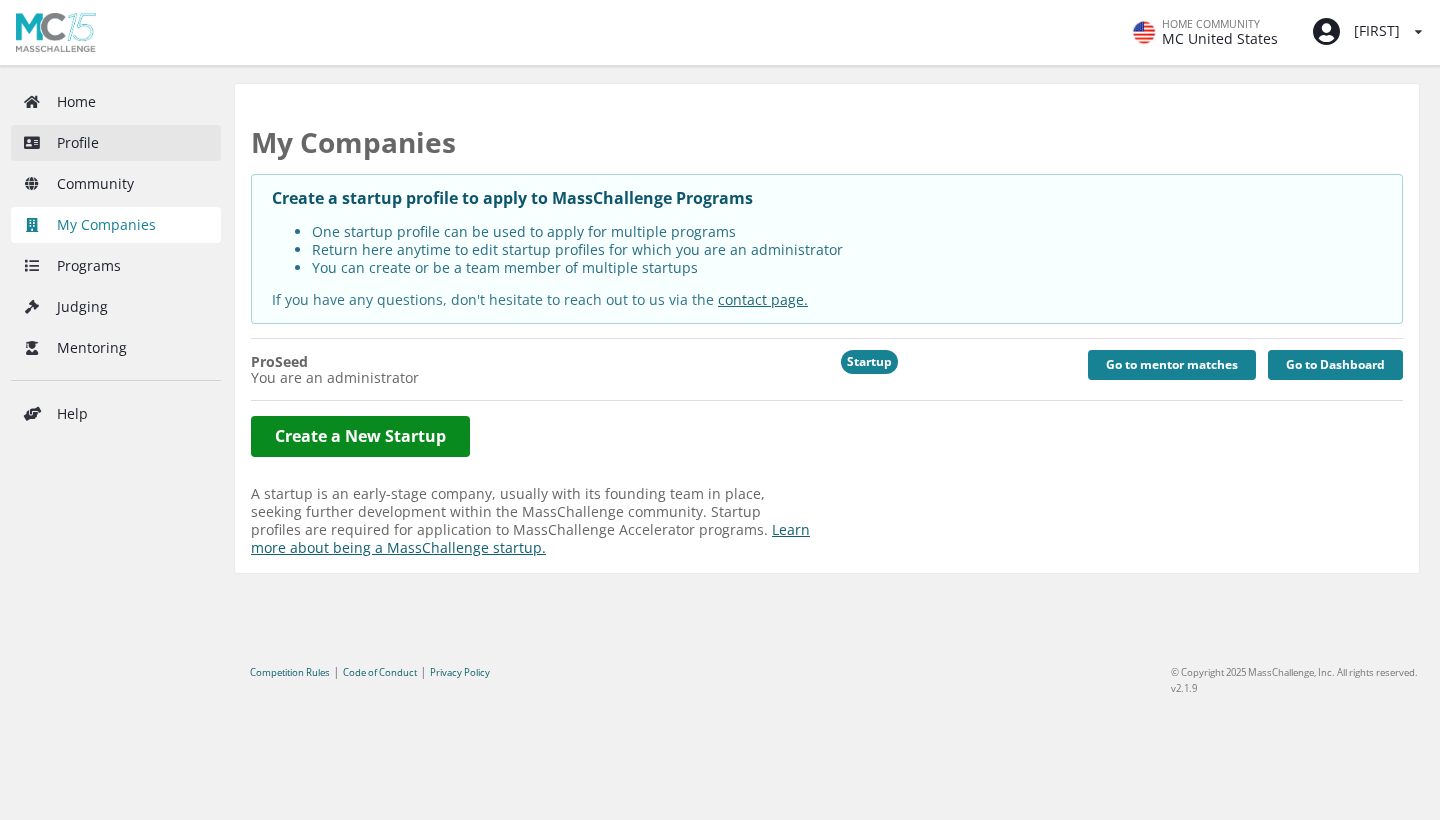 click on "Profile" at bounding box center (116, 143) 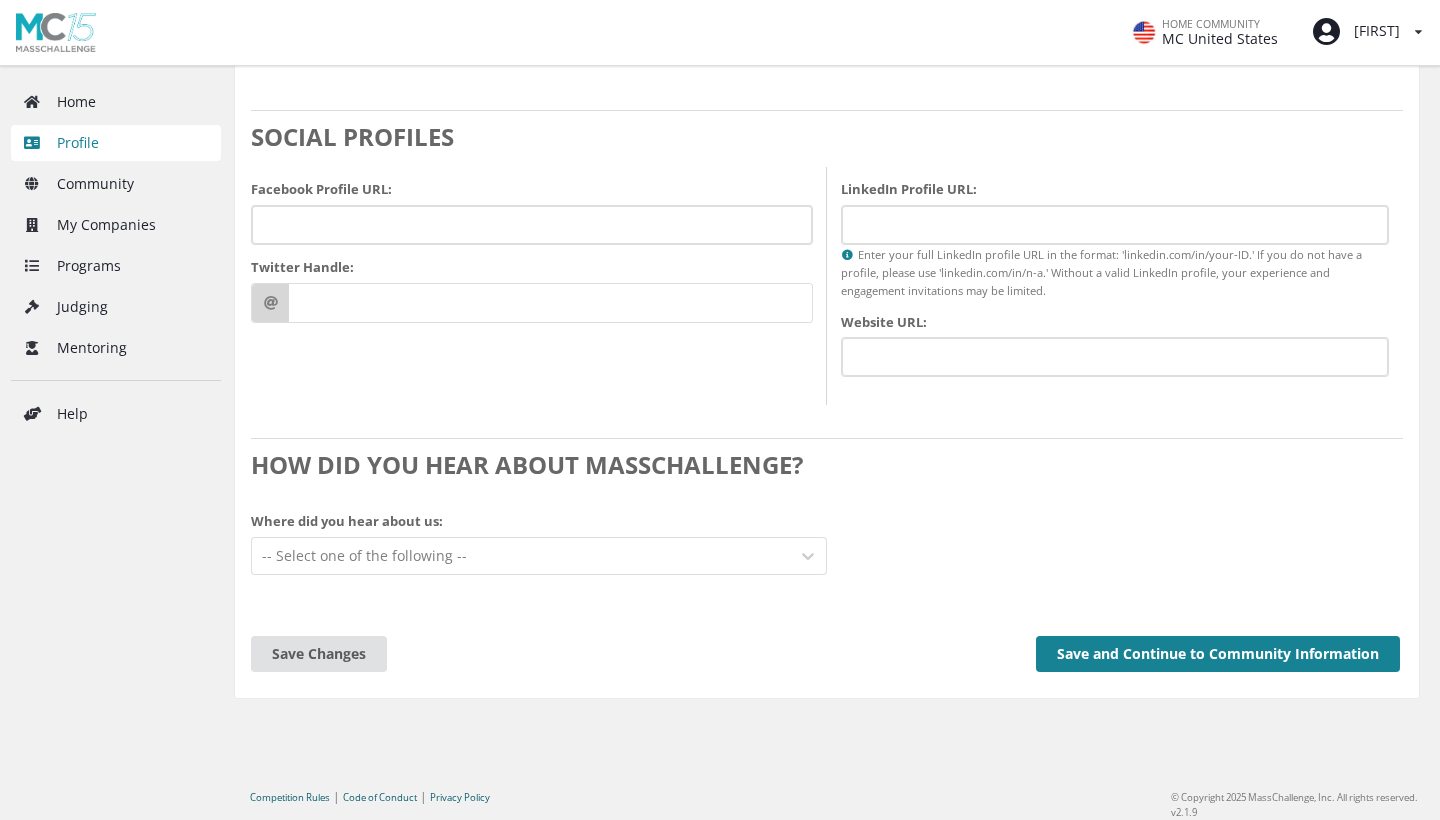 scroll, scrollTop: 1971, scrollLeft: 0, axis: vertical 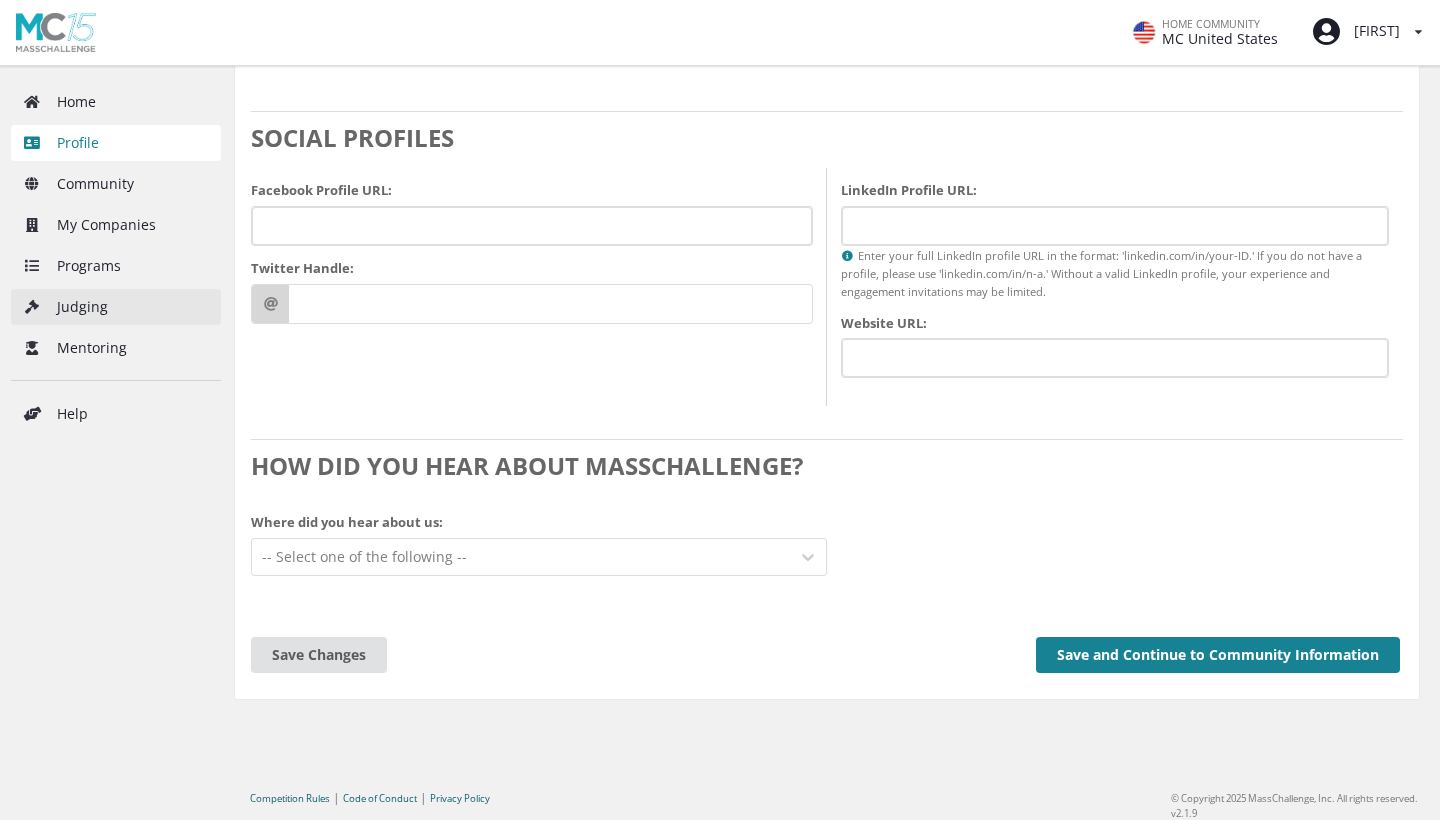 click on "Judging" at bounding box center (116, 307) 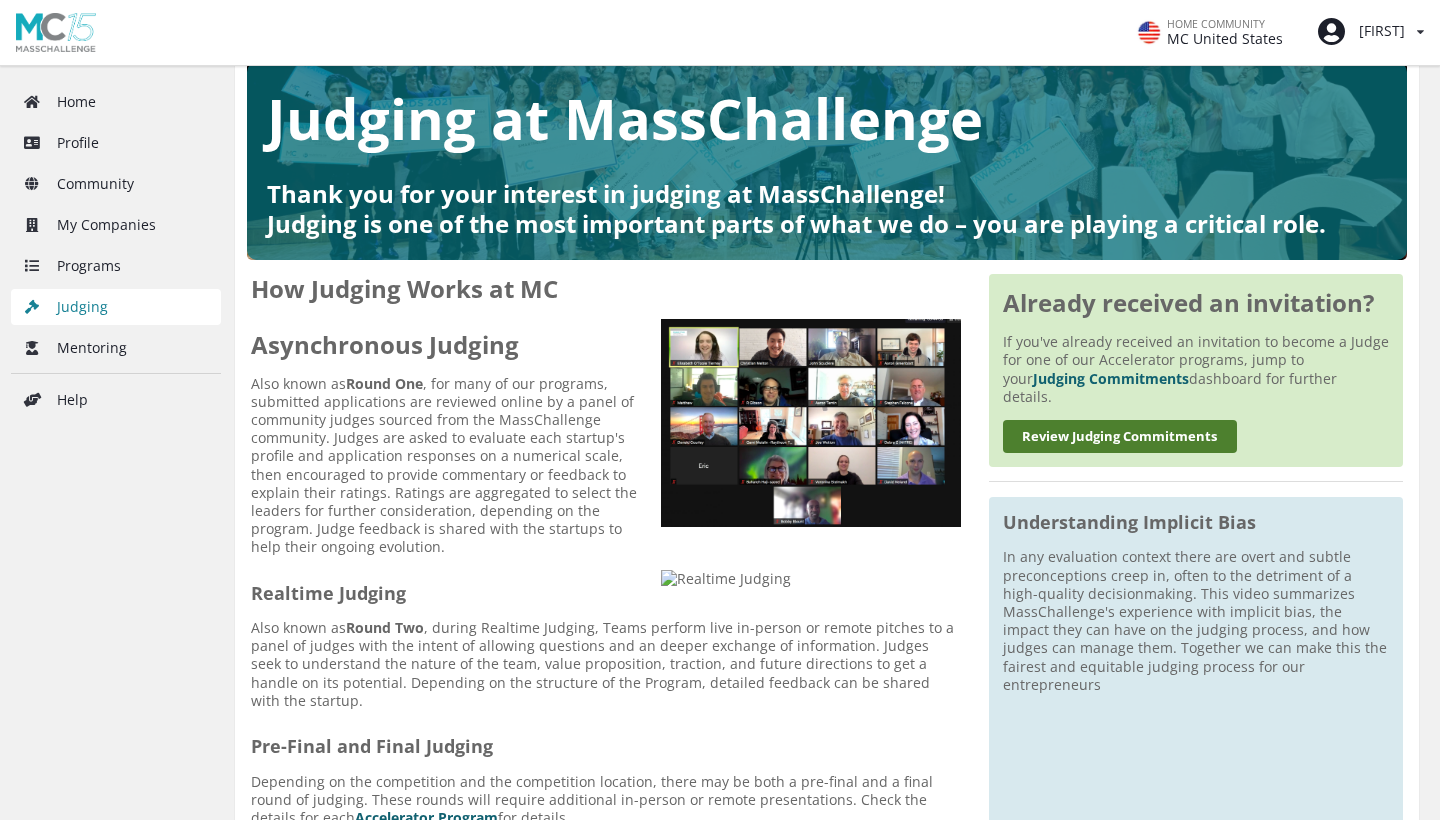 scroll, scrollTop: 157, scrollLeft: 0, axis: vertical 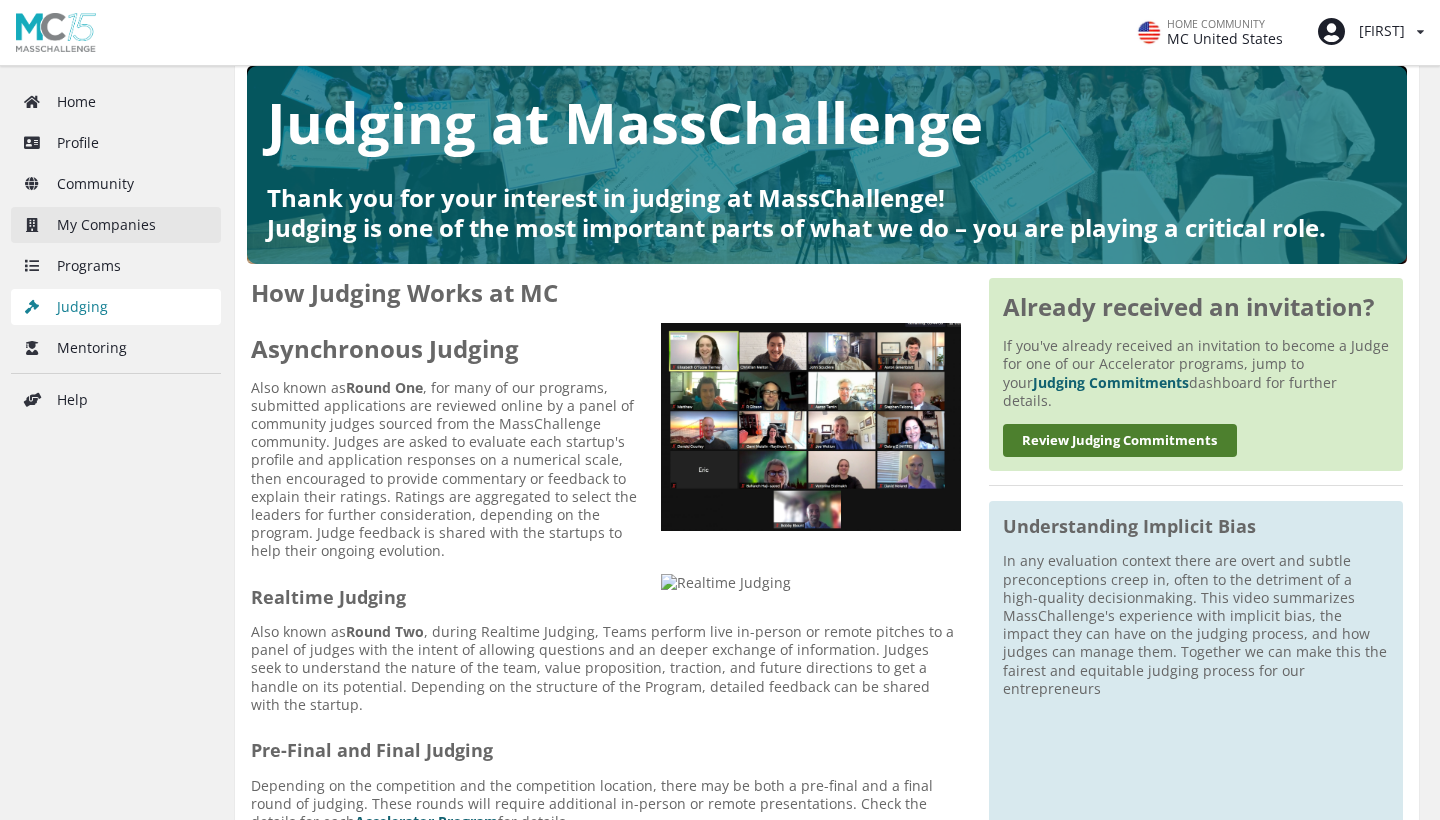 click on "My Companies" at bounding box center [116, 225] 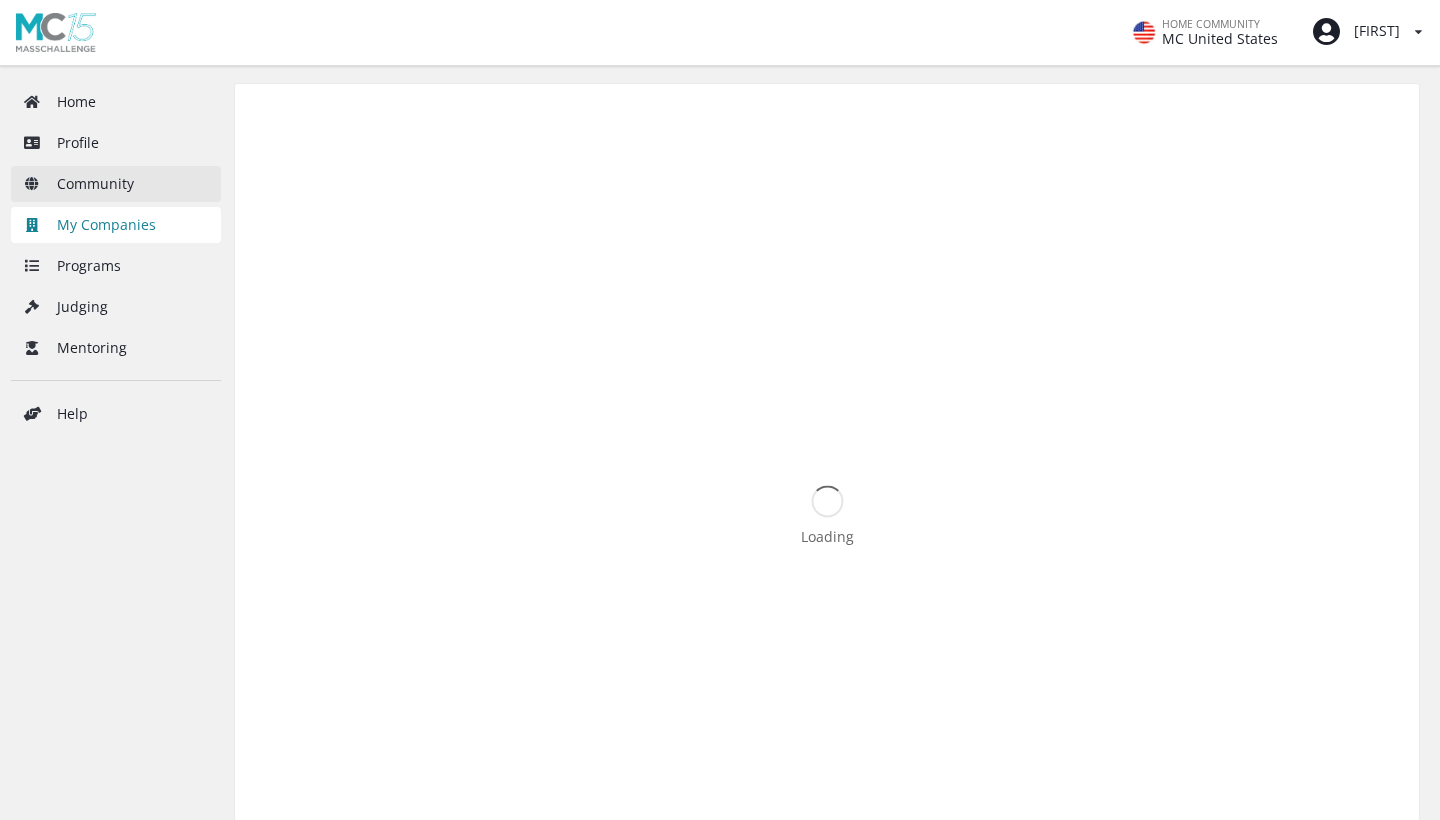 scroll, scrollTop: 0, scrollLeft: 0, axis: both 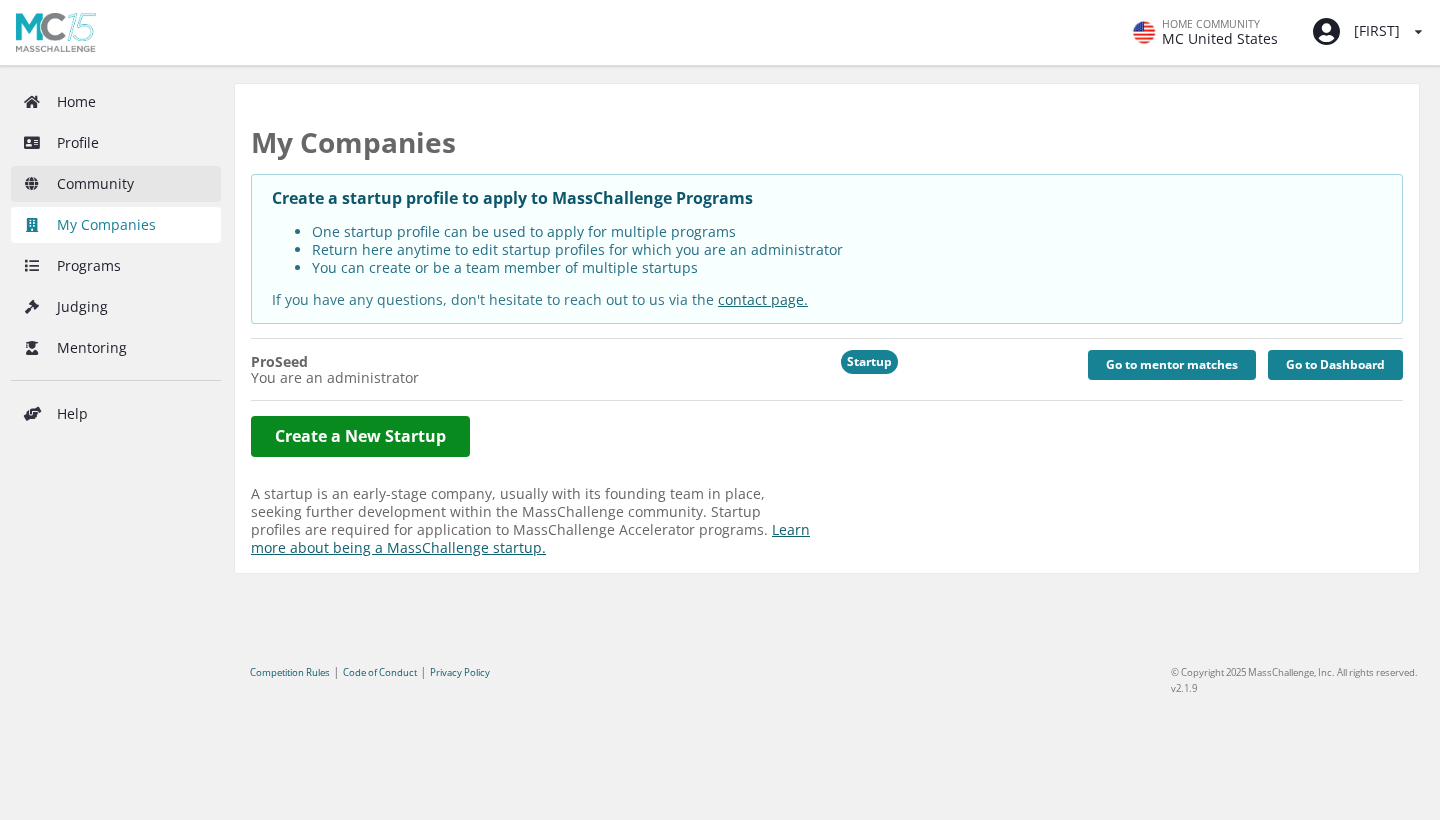 click on "Community" at bounding box center (116, 184) 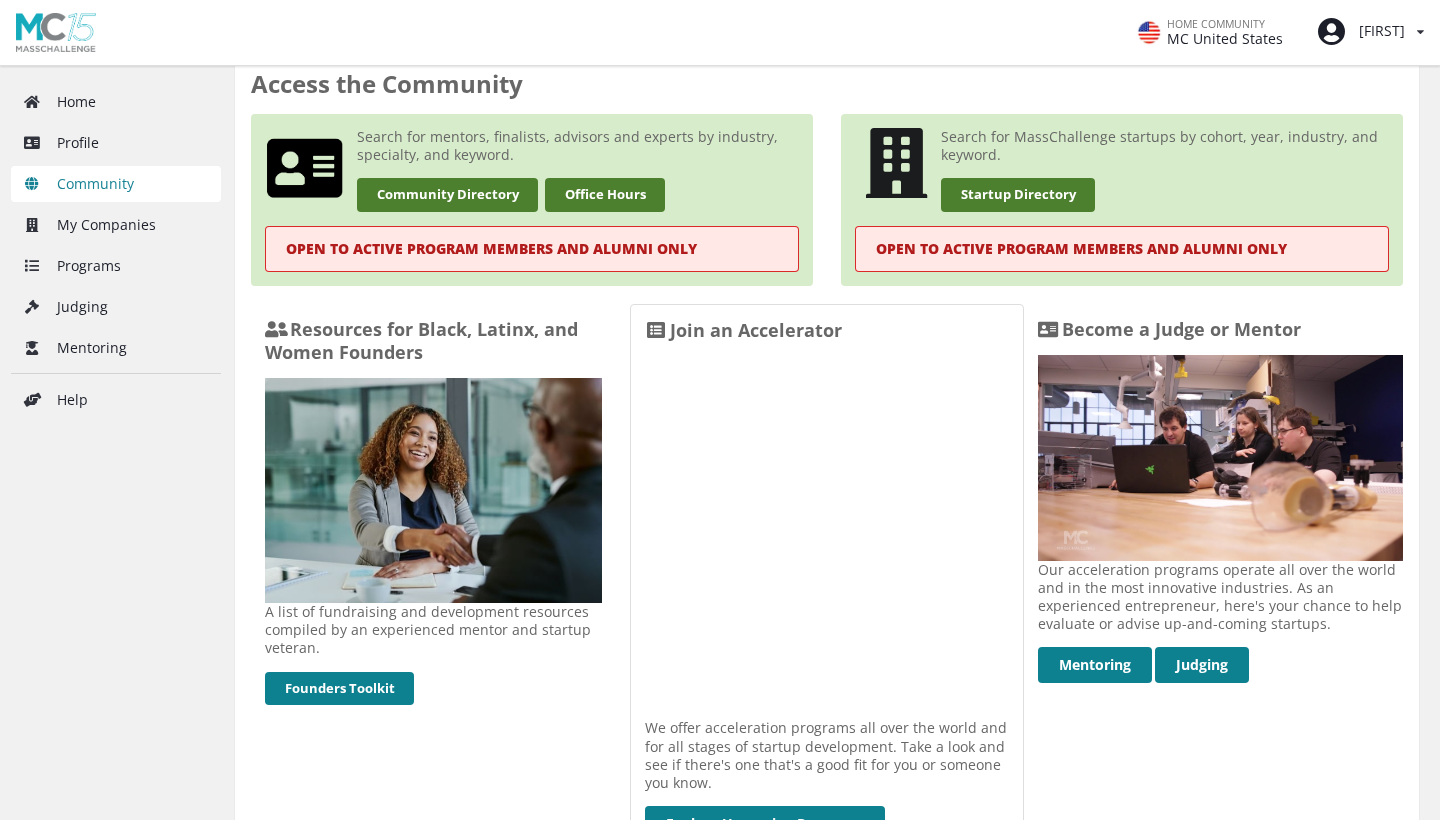scroll, scrollTop: 416, scrollLeft: 0, axis: vertical 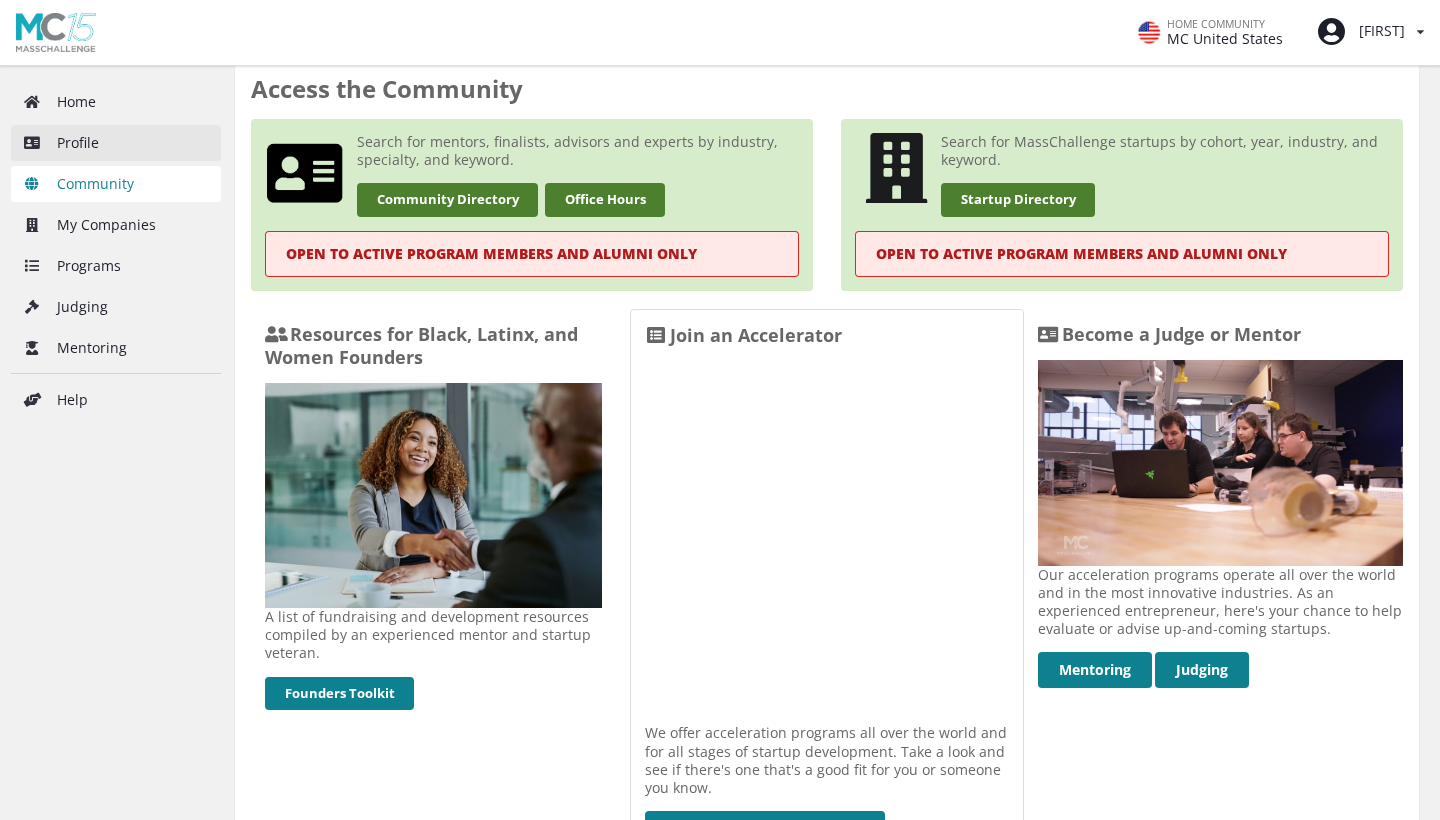 click on "Profile" at bounding box center [116, 143] 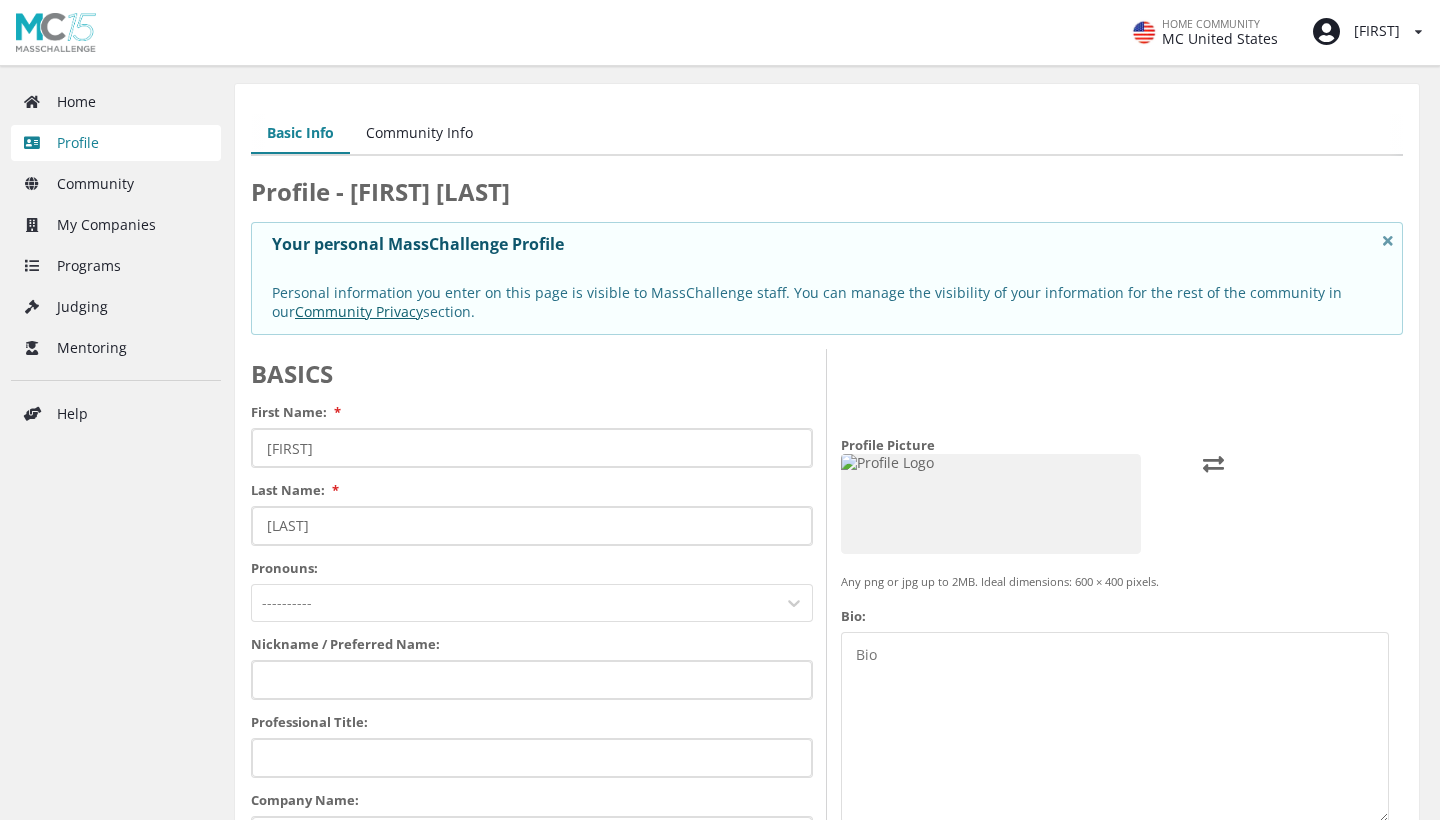 scroll, scrollTop: 0, scrollLeft: 0, axis: both 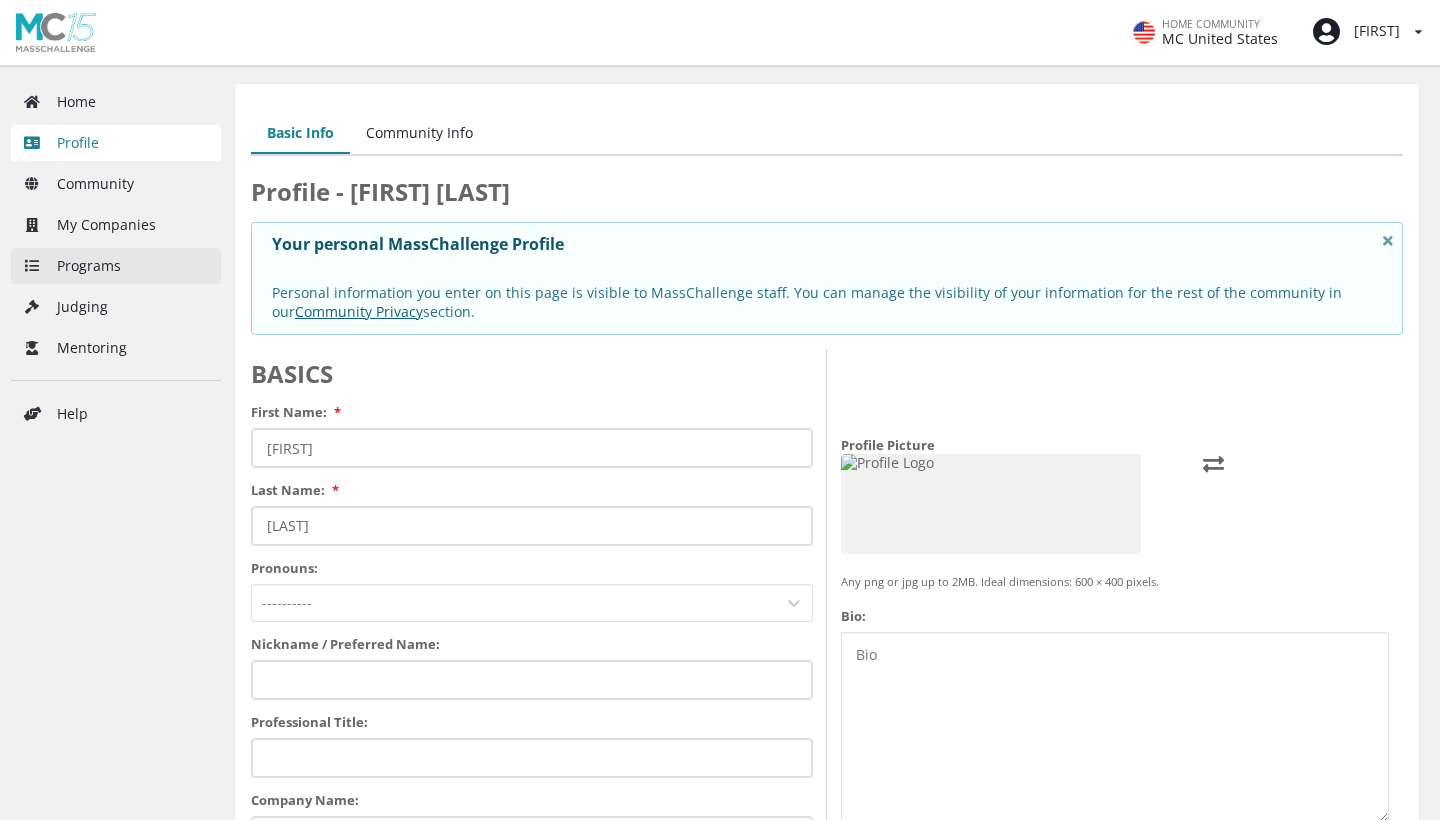 click on "Programs" at bounding box center (116, 266) 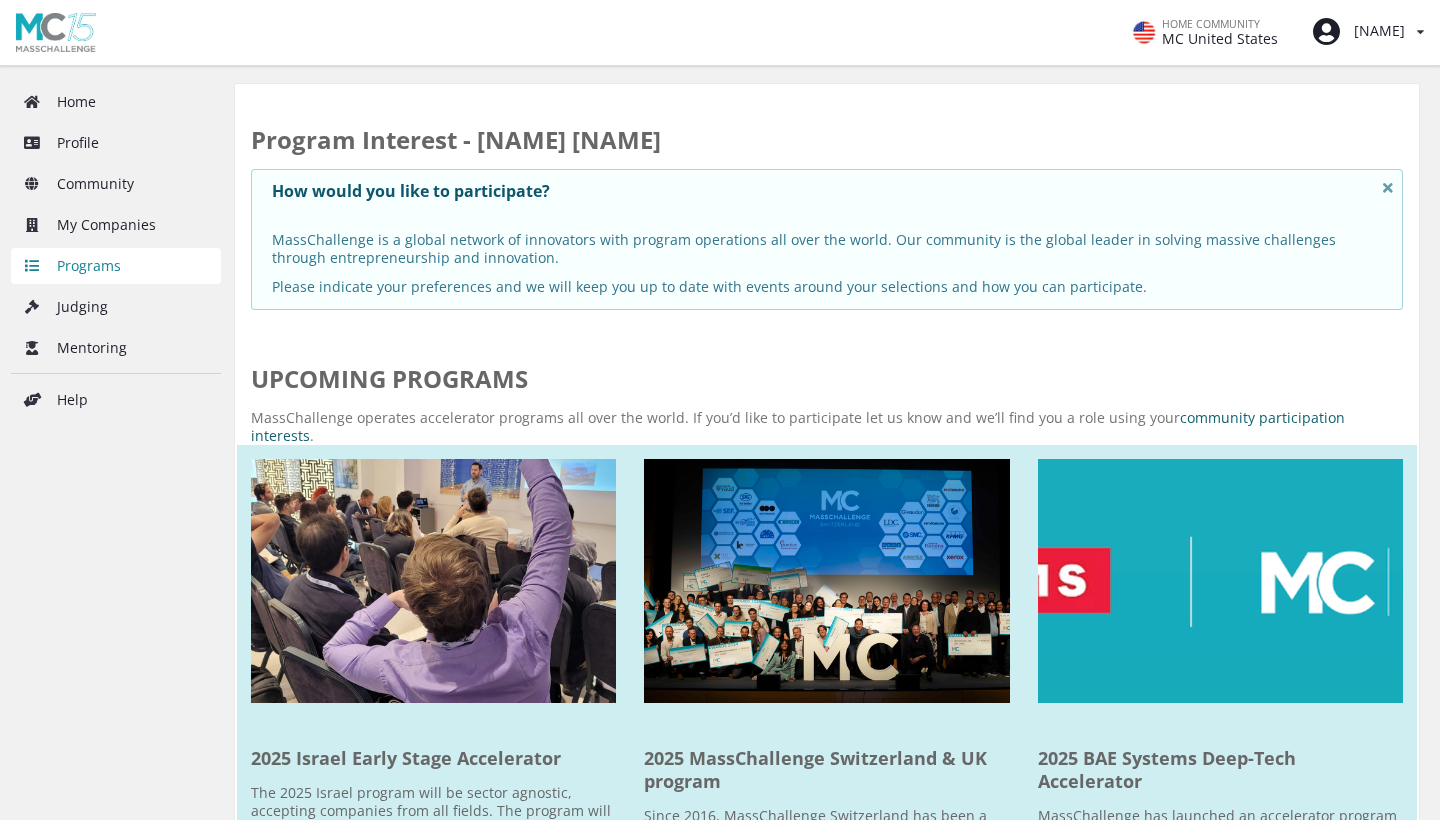 scroll, scrollTop: 0, scrollLeft: 0, axis: both 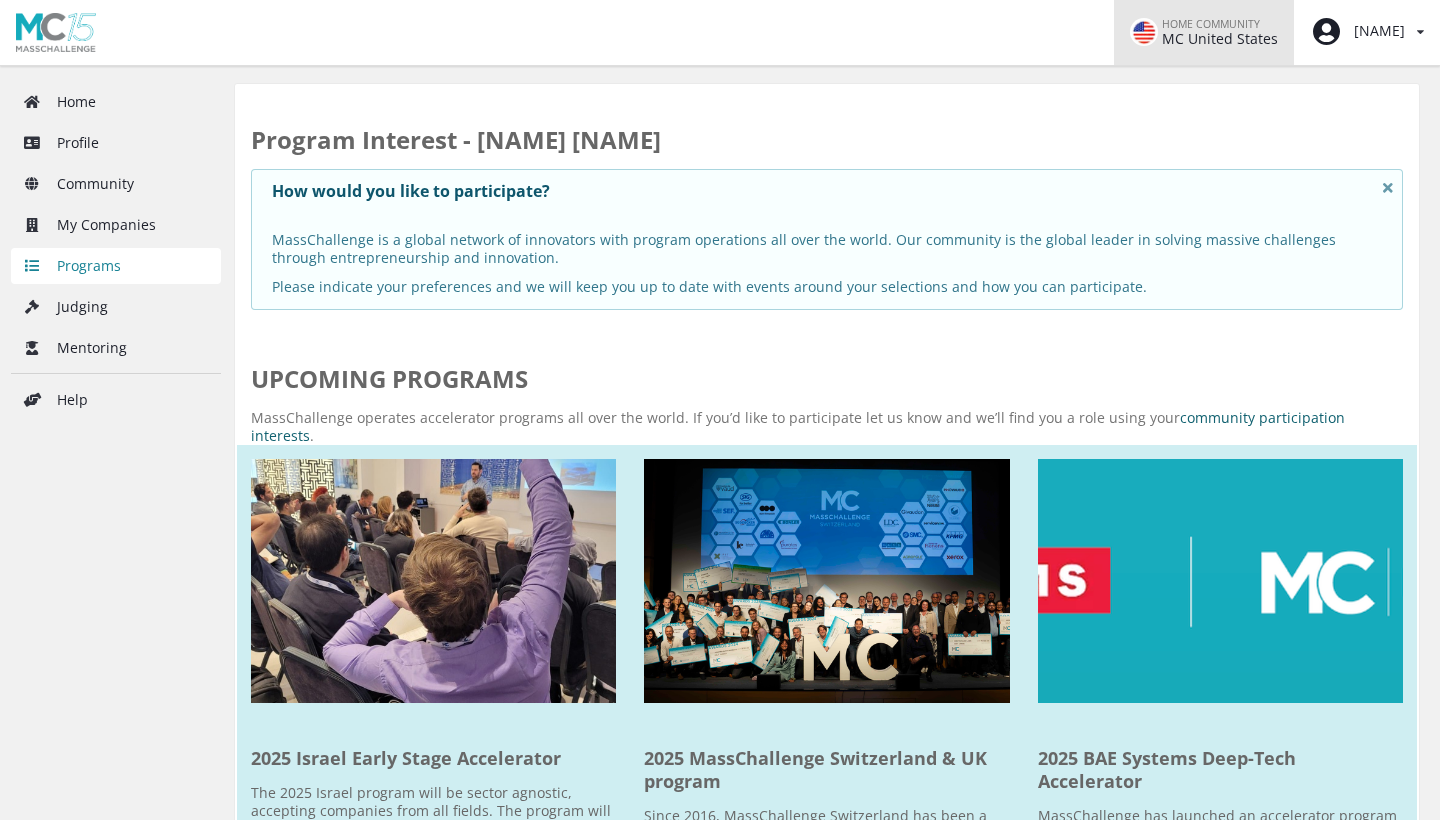 click on "MC United States" at bounding box center (1220, 39) 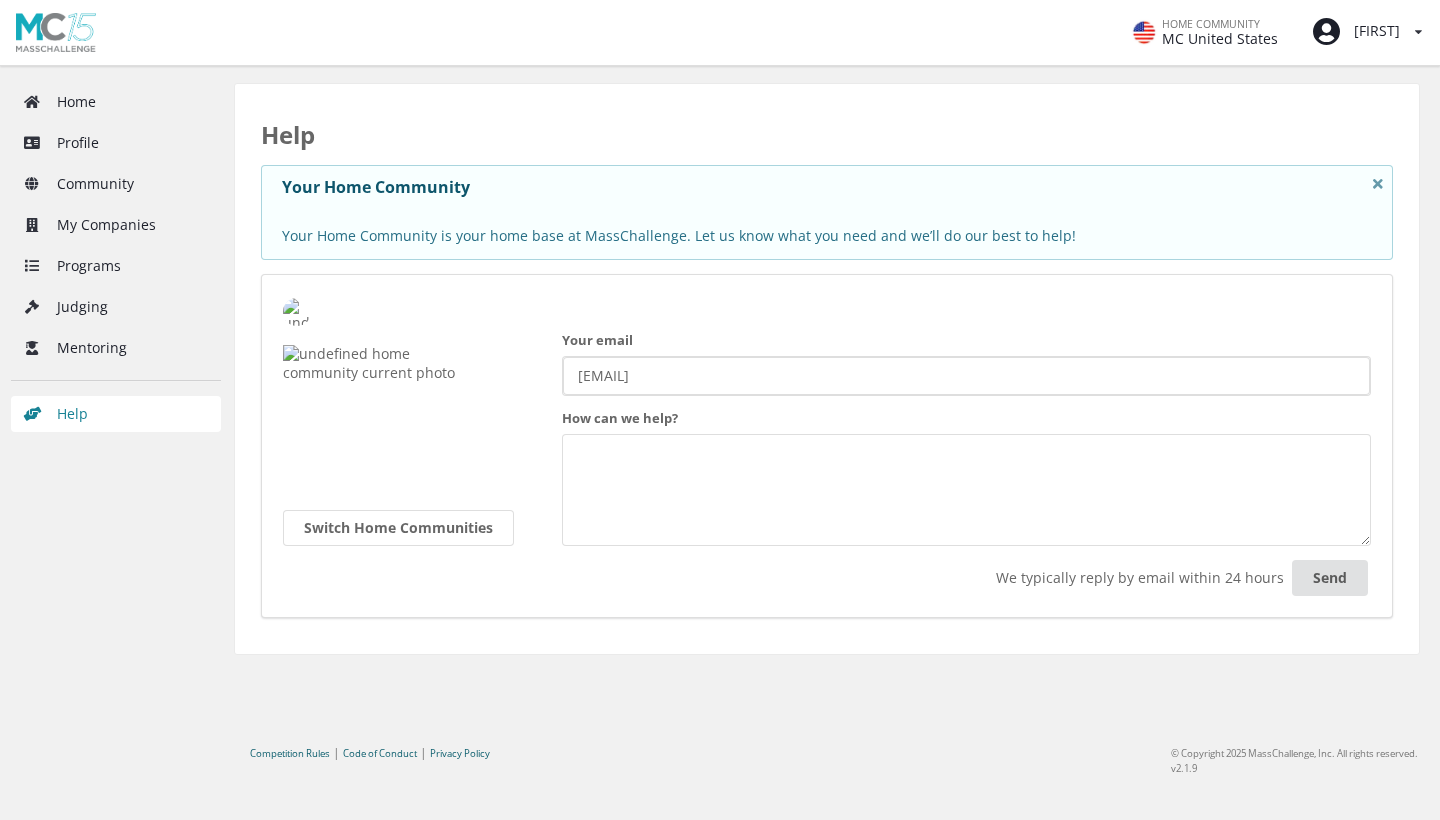 scroll, scrollTop: 0, scrollLeft: 0, axis: both 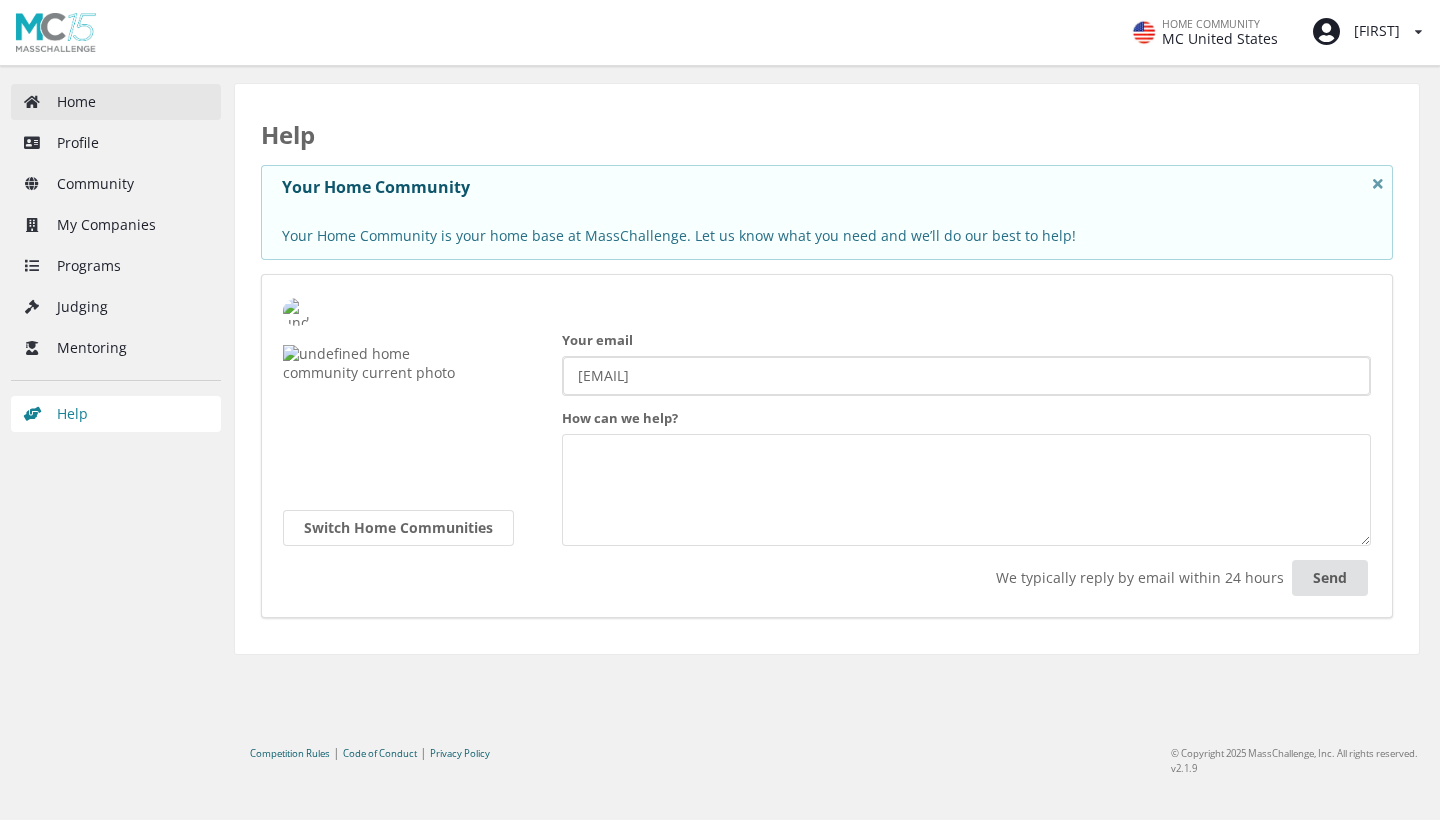 click on "Home" at bounding box center (116, 102) 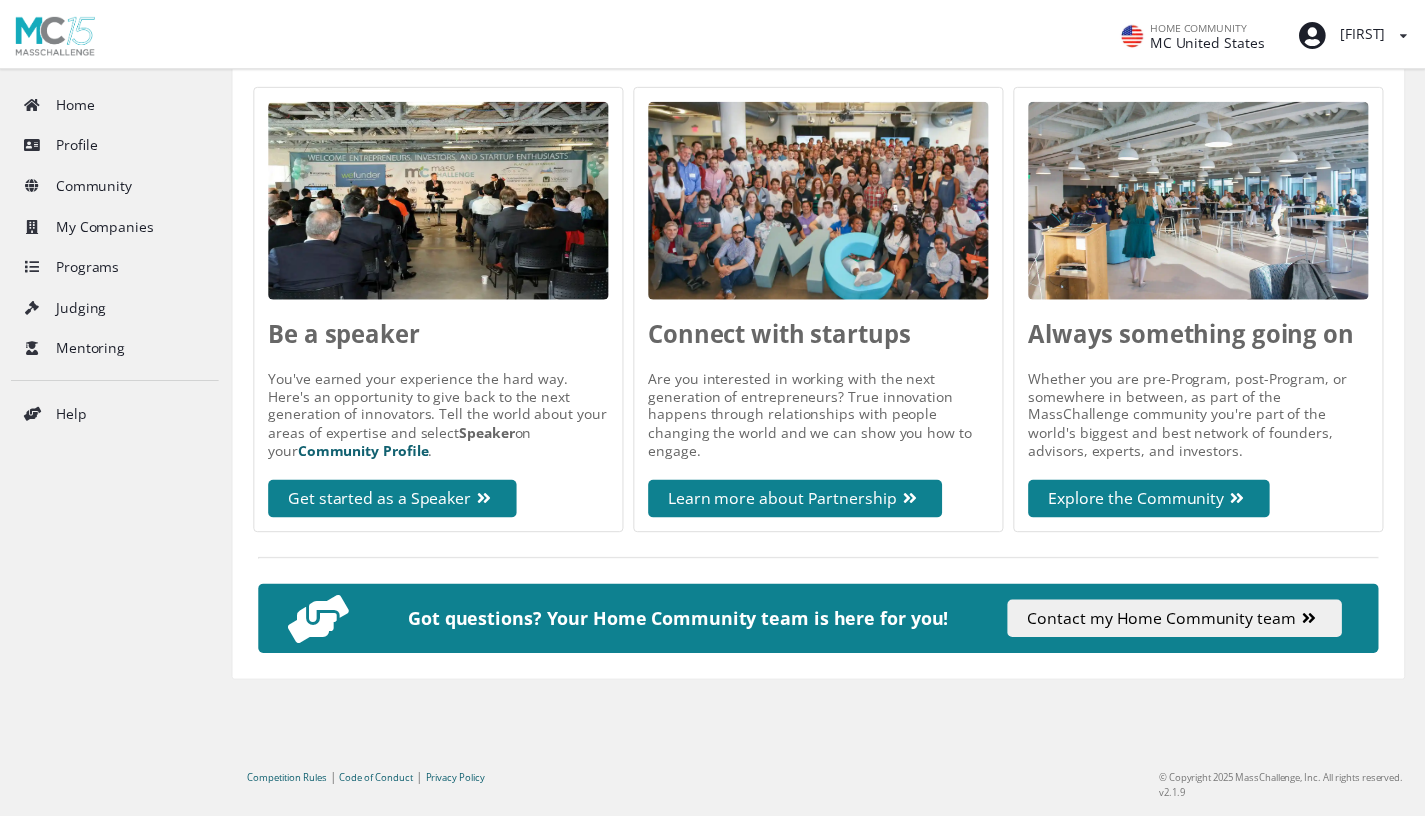 scroll, scrollTop: 888, scrollLeft: 0, axis: vertical 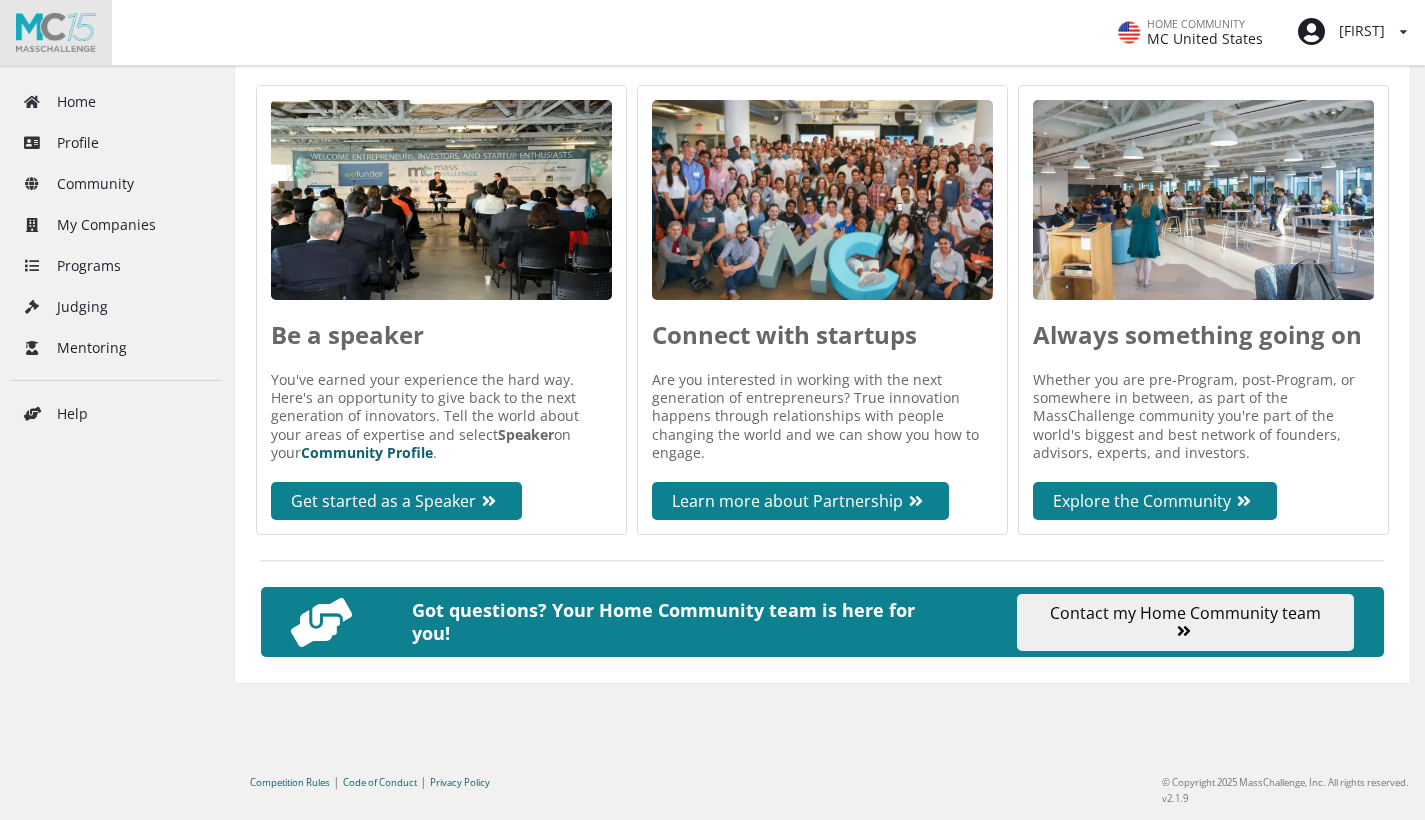 click at bounding box center (56, 32) 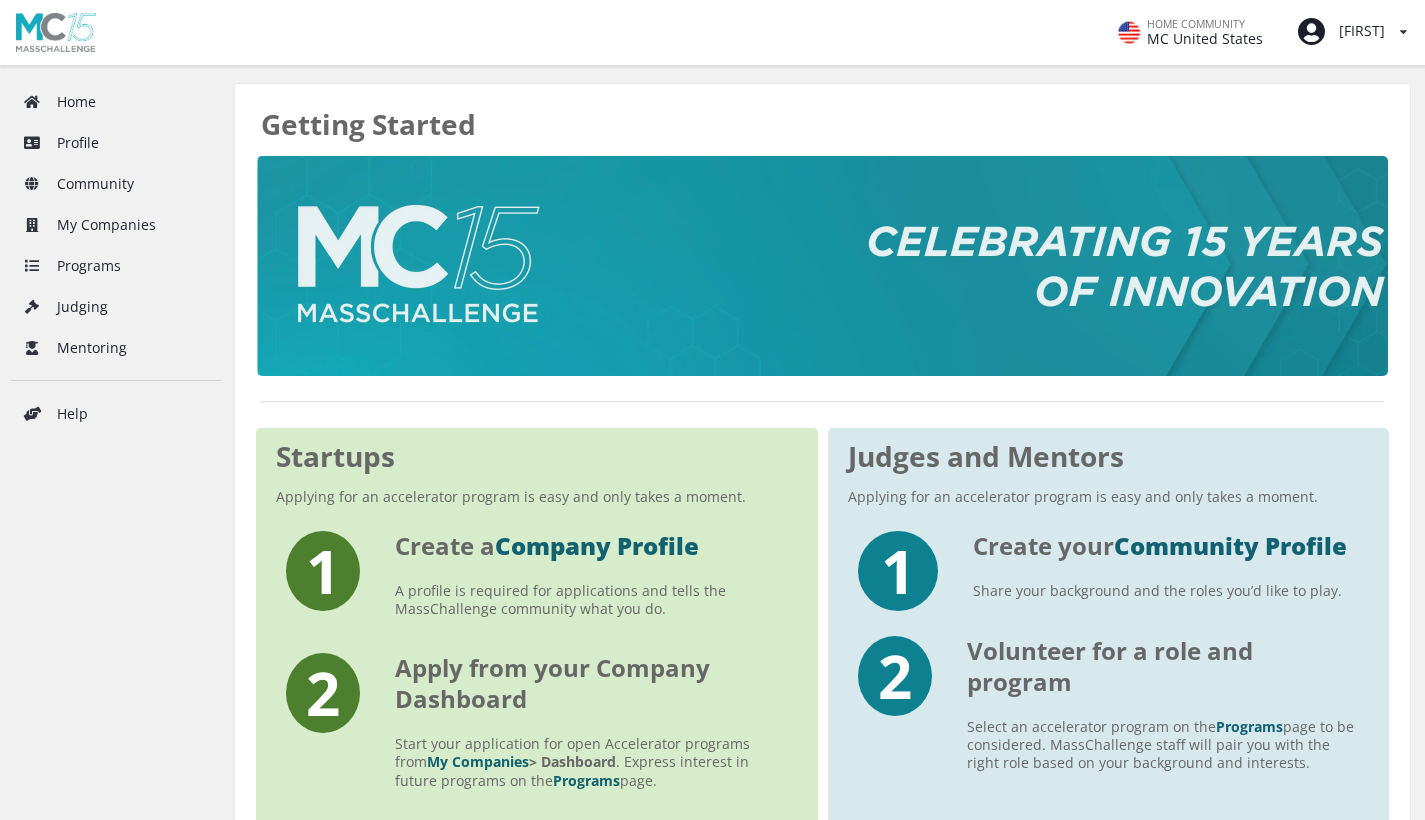 scroll, scrollTop: 0, scrollLeft: 0, axis: both 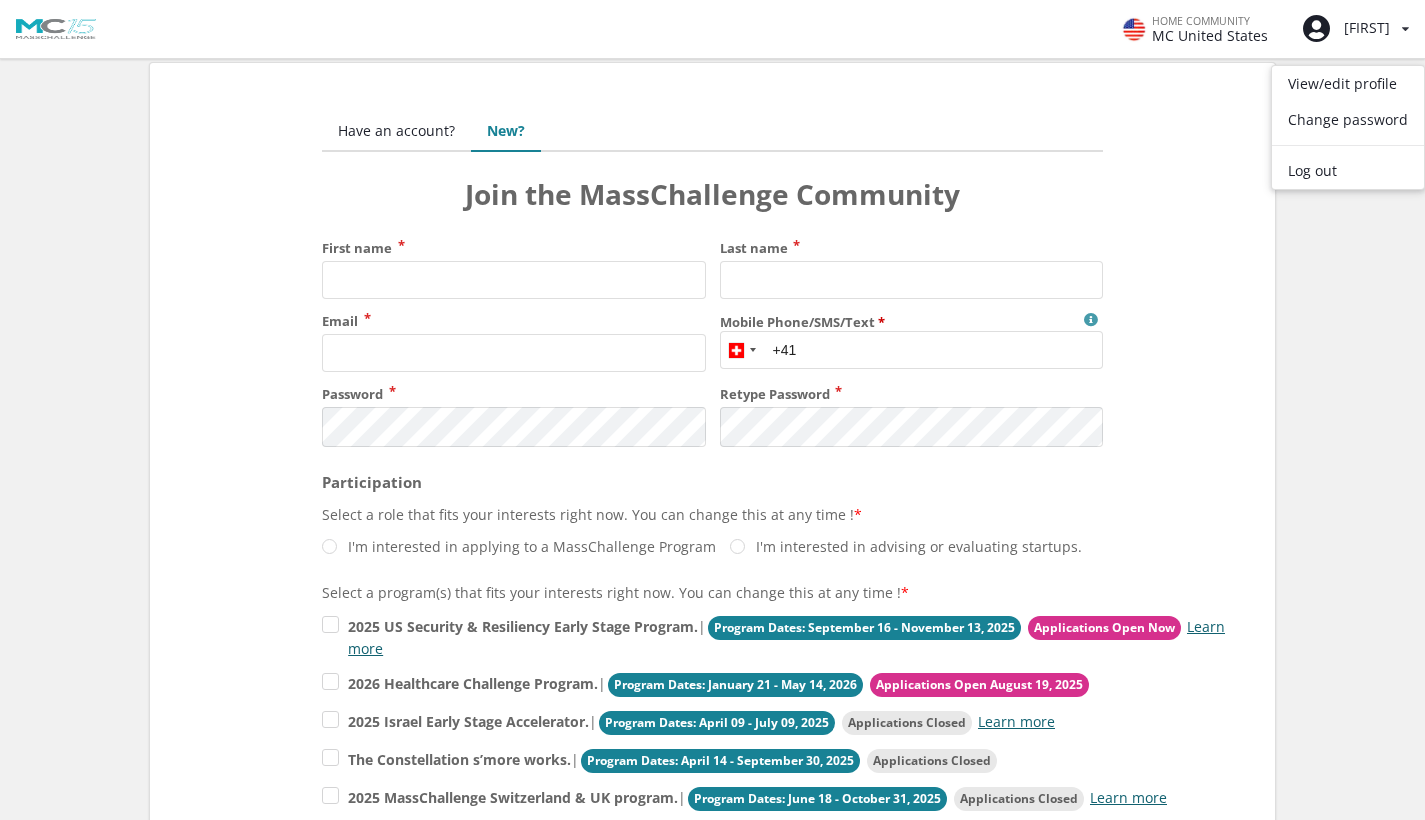 click on "Have an account?" at bounding box center [396, 132] 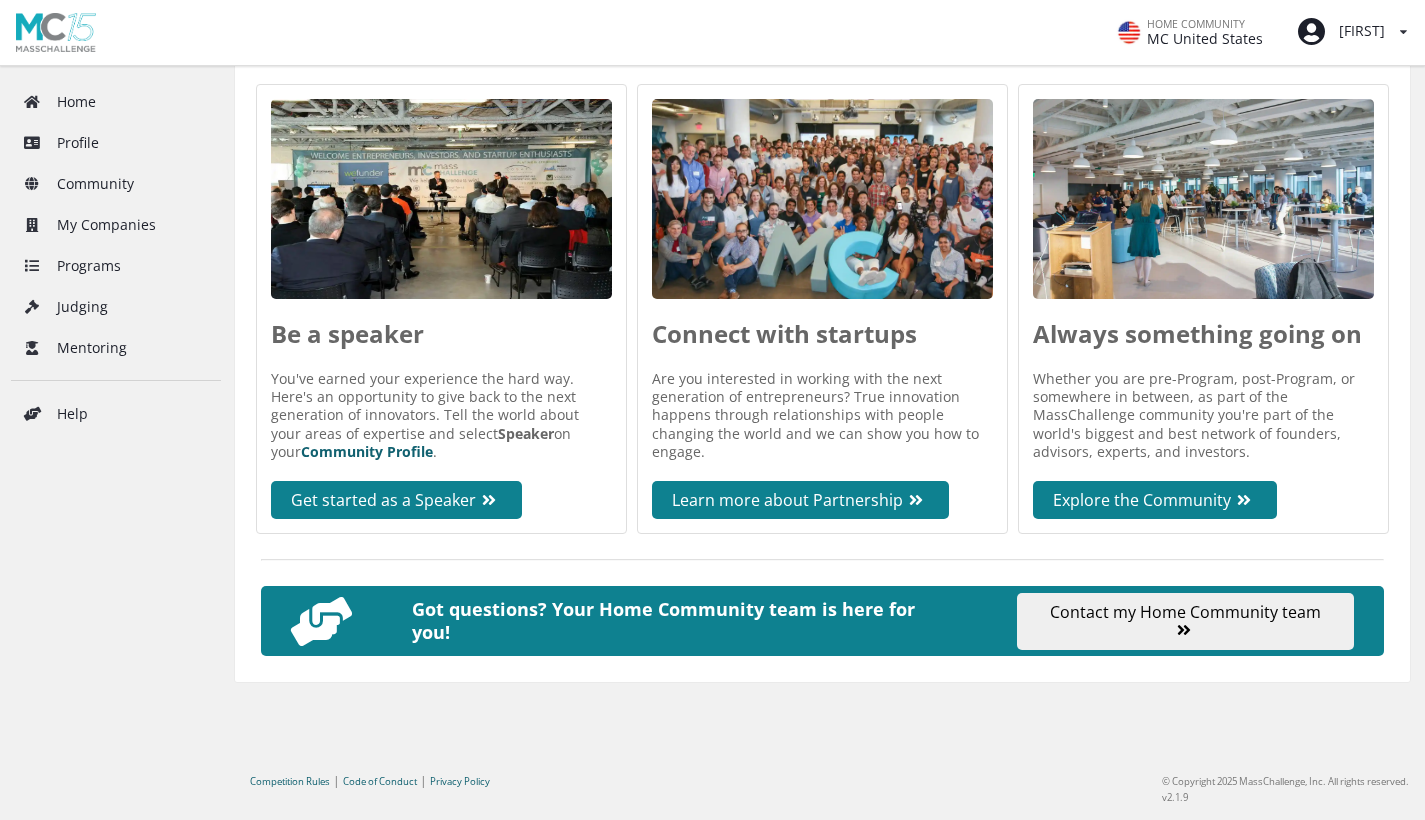 scroll, scrollTop: 888, scrollLeft: 0, axis: vertical 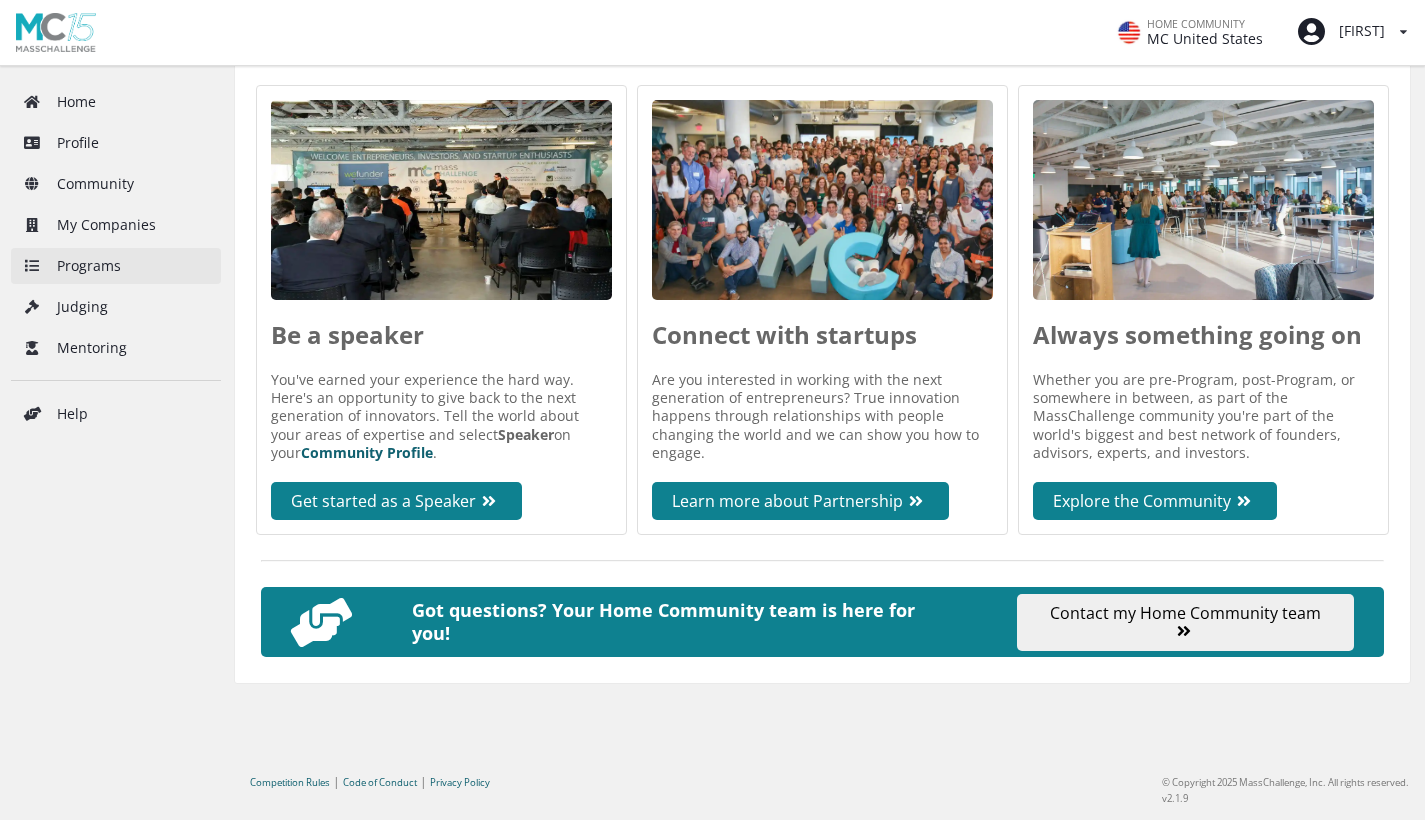 click on "Programs" at bounding box center [116, 266] 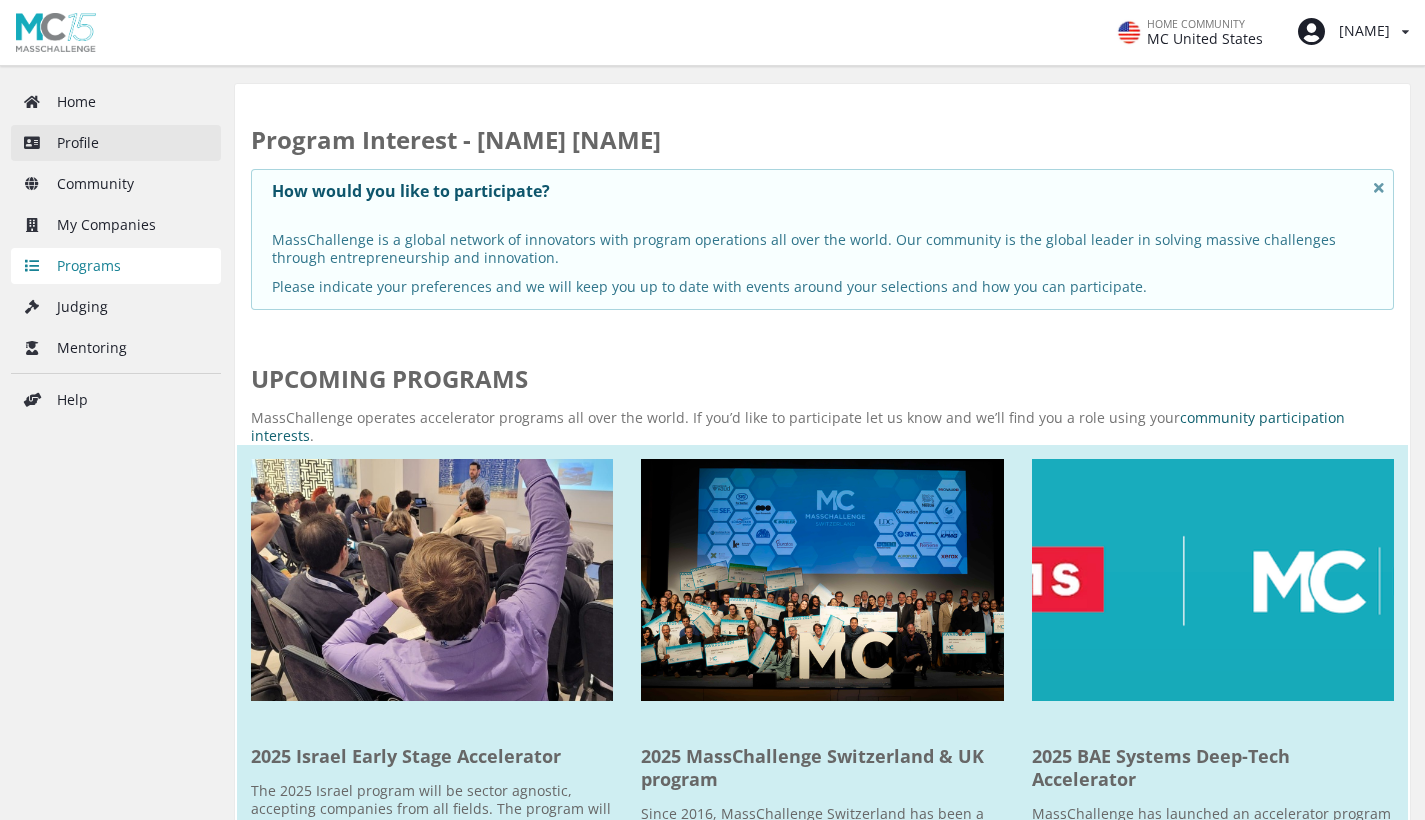 scroll, scrollTop: 0, scrollLeft: 0, axis: both 